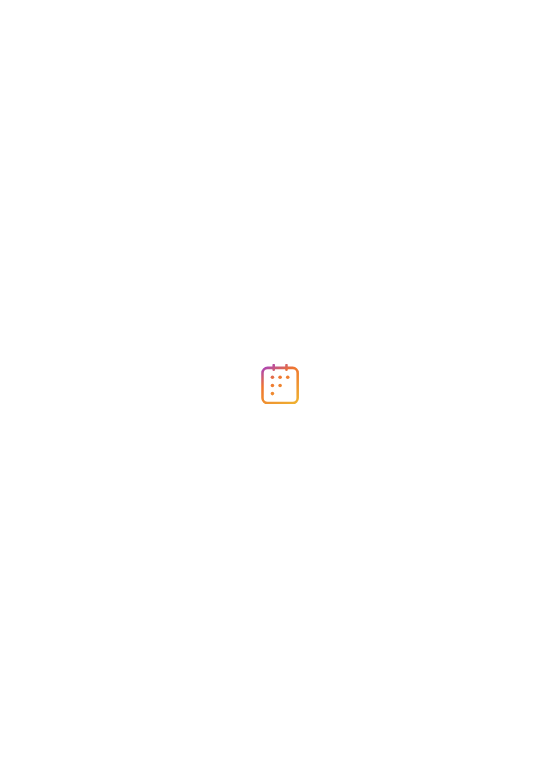 scroll, scrollTop: 0, scrollLeft: 0, axis: both 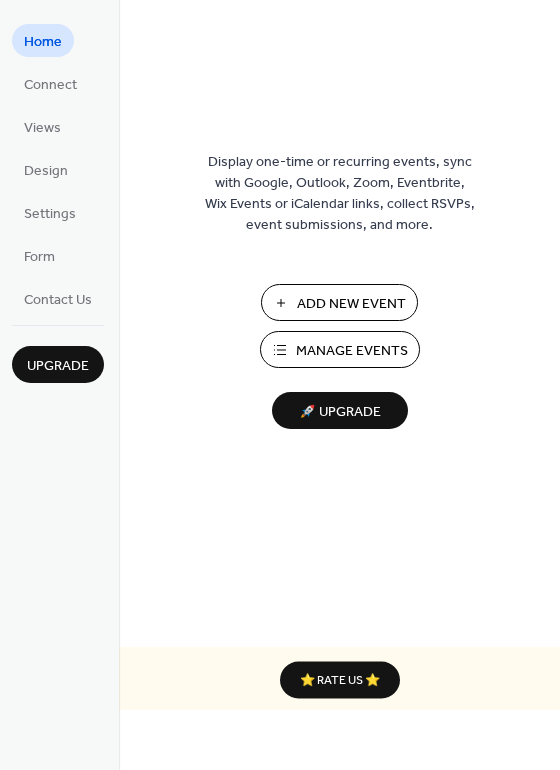 click on "Add New Event" at bounding box center (351, 304) 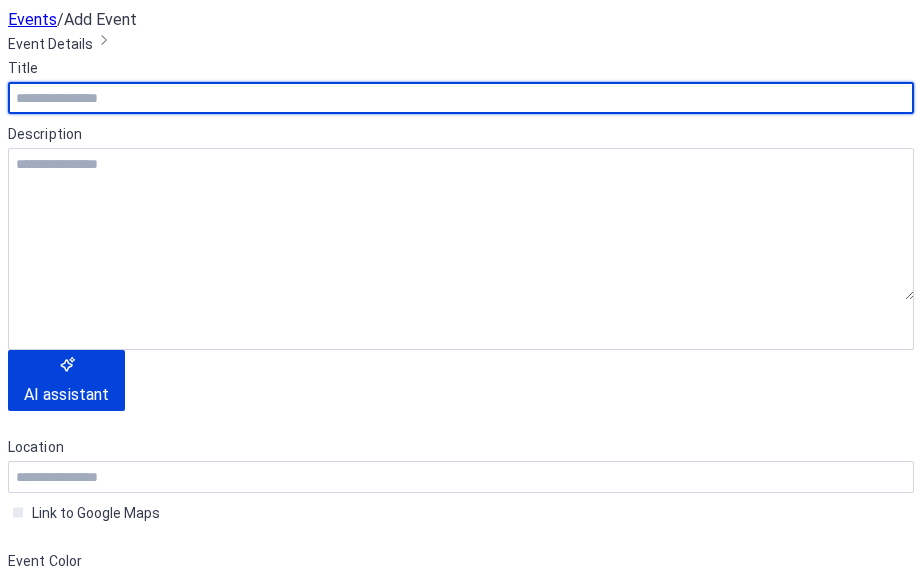 scroll, scrollTop: 0, scrollLeft: 0, axis: both 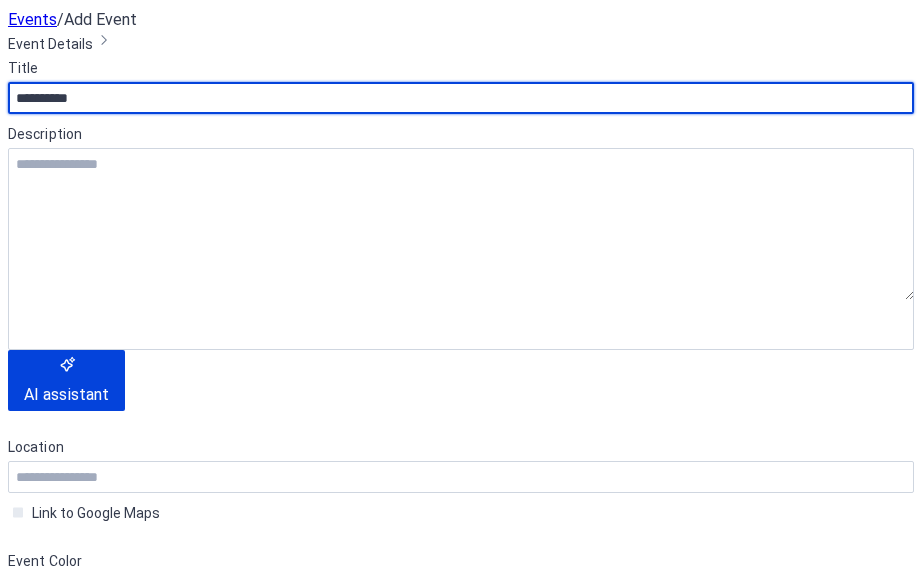 type on "**********" 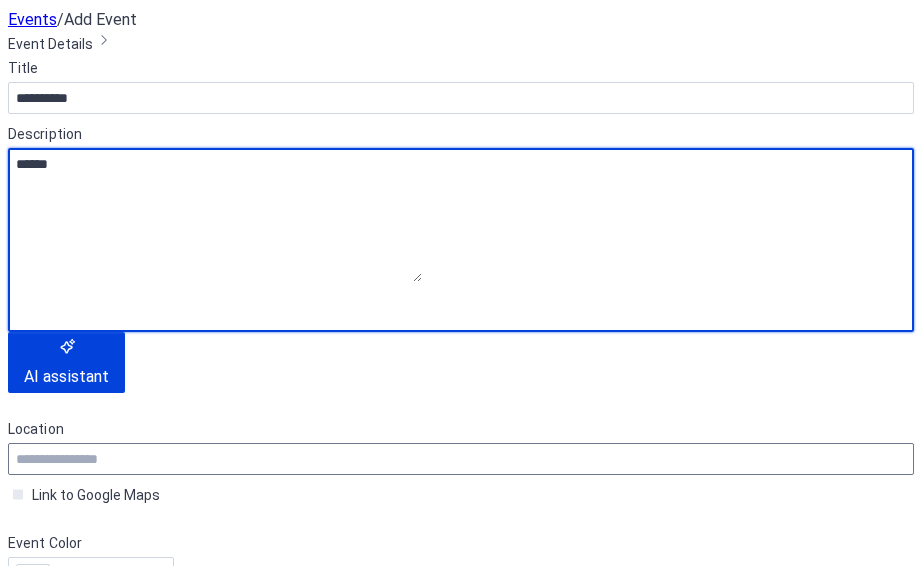 type on "******" 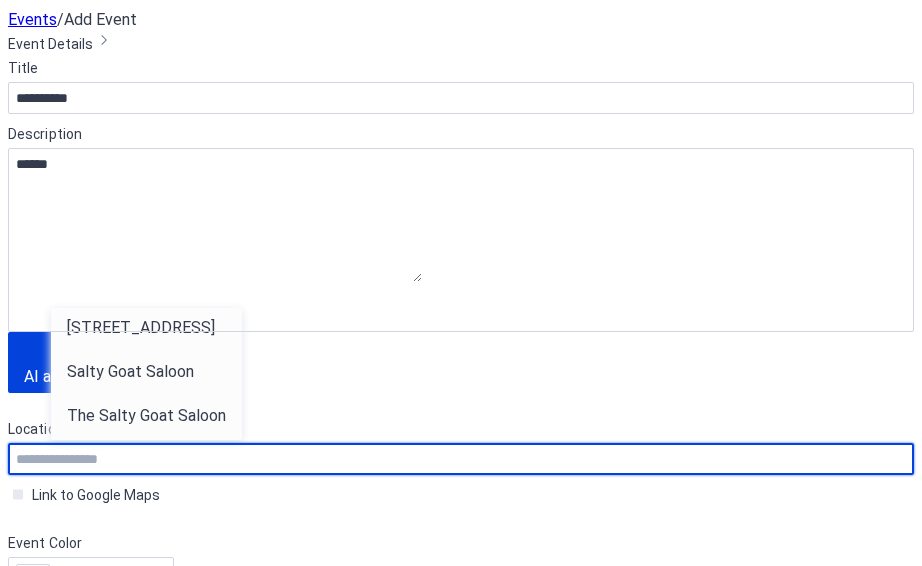 click at bounding box center (461, 459) 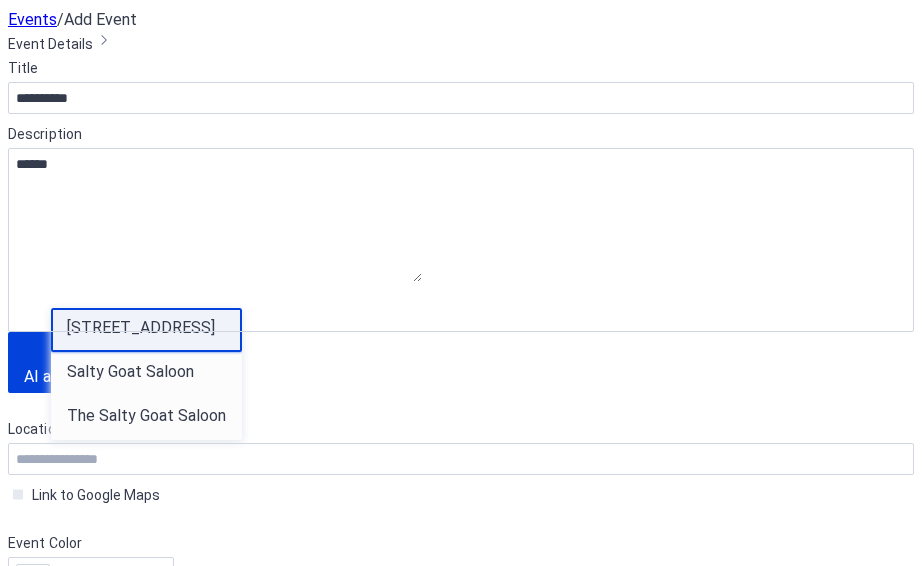 click on "[STREET_ADDRESS]" at bounding box center (141, 328) 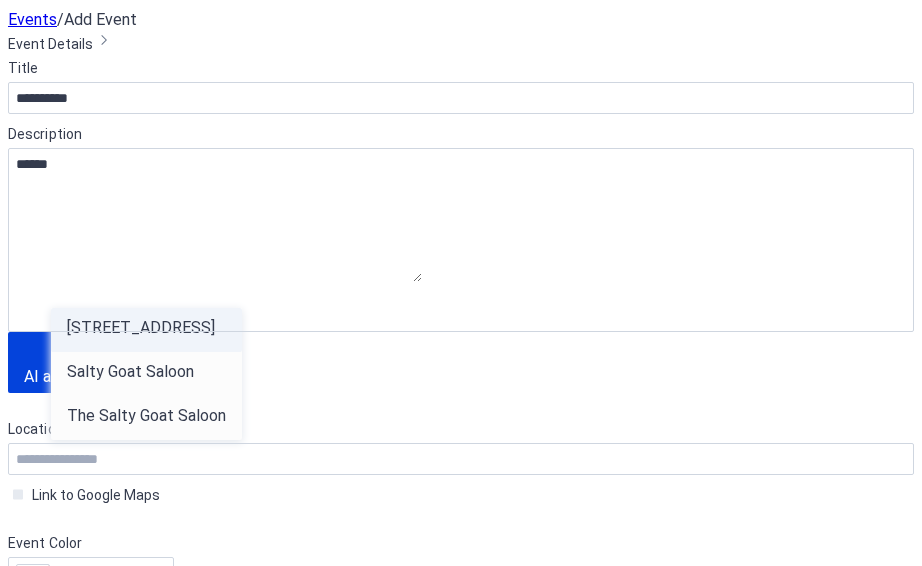 type on "**********" 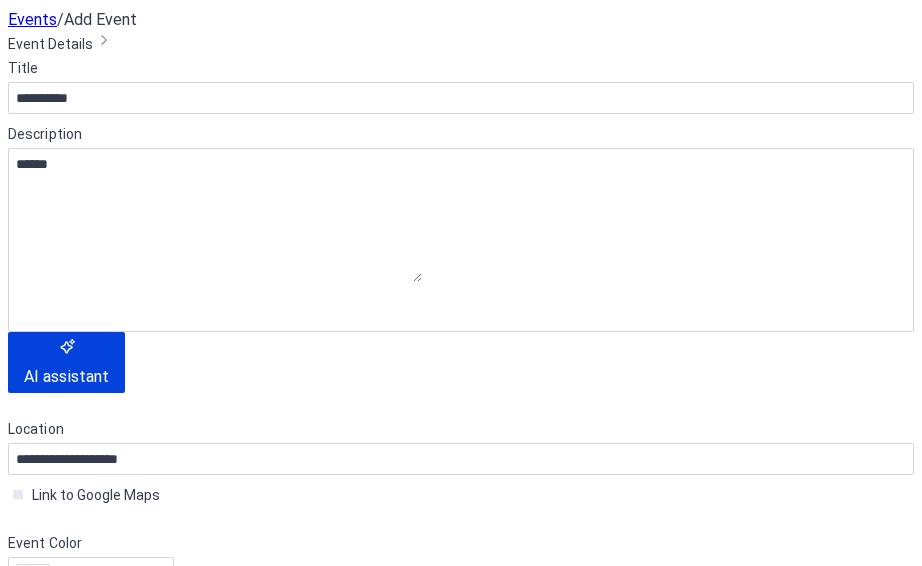 scroll, scrollTop: 700, scrollLeft: 0, axis: vertical 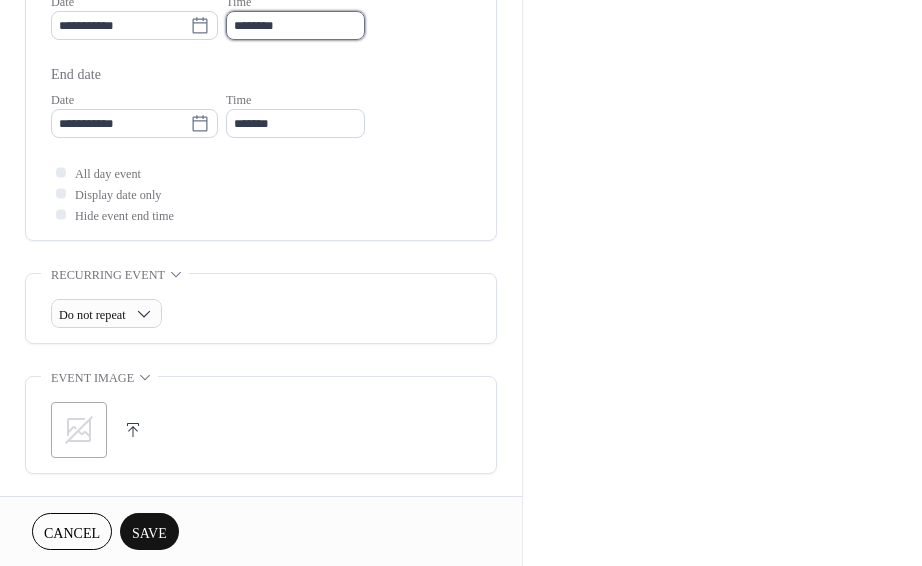 click on "********" at bounding box center [295, 25] 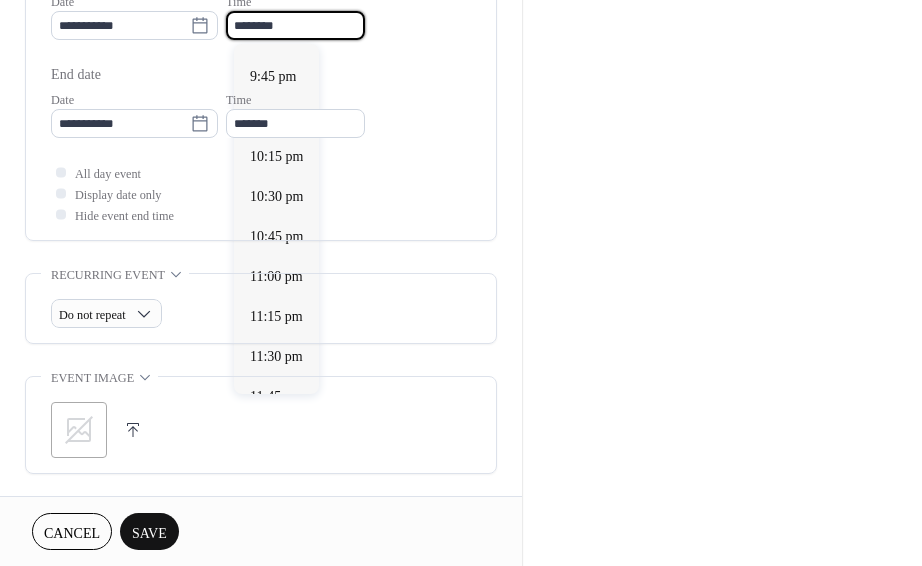 scroll, scrollTop: 3268, scrollLeft: 0, axis: vertical 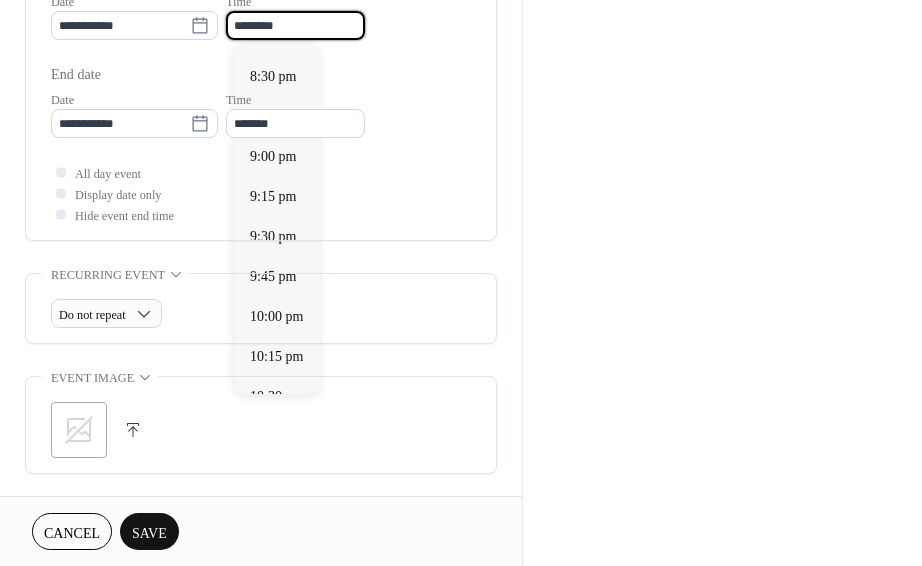 click on "8:00 pm" at bounding box center [273, -4] 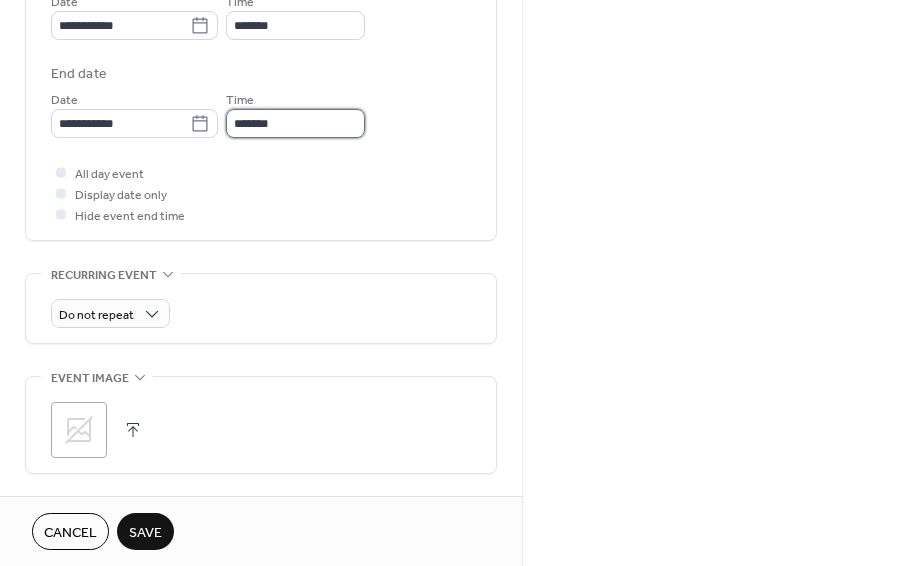 click on "*******" at bounding box center (295, 123) 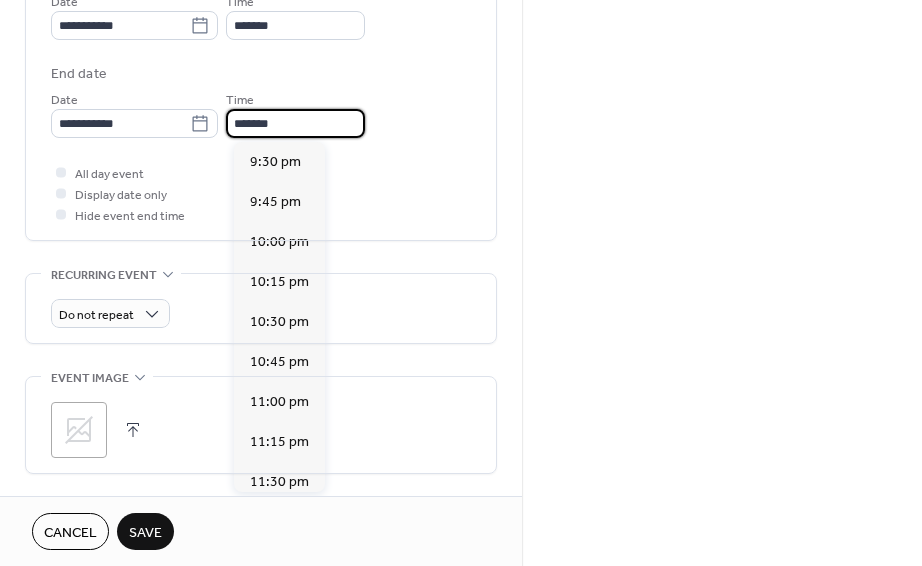 scroll, scrollTop: 265, scrollLeft: 0, axis: vertical 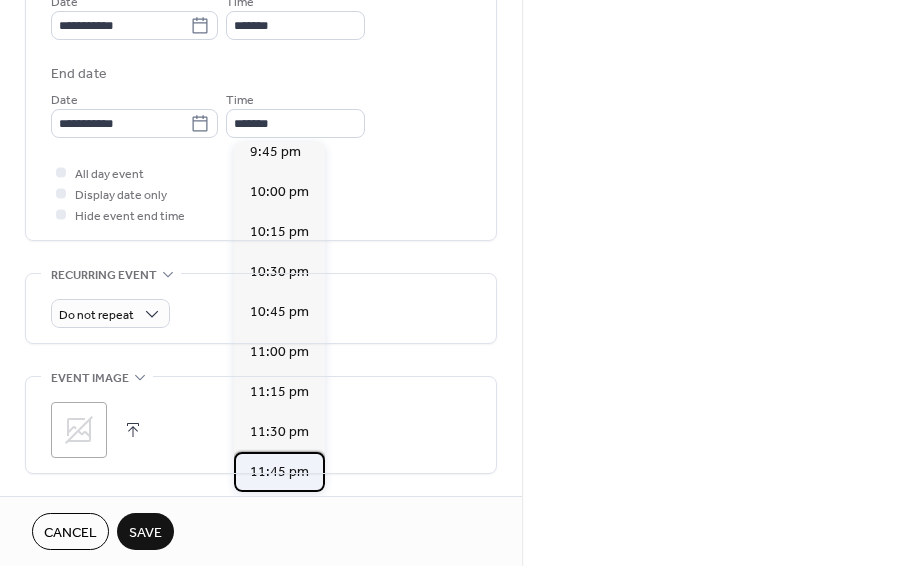 click on "11:45 pm" at bounding box center [279, 472] 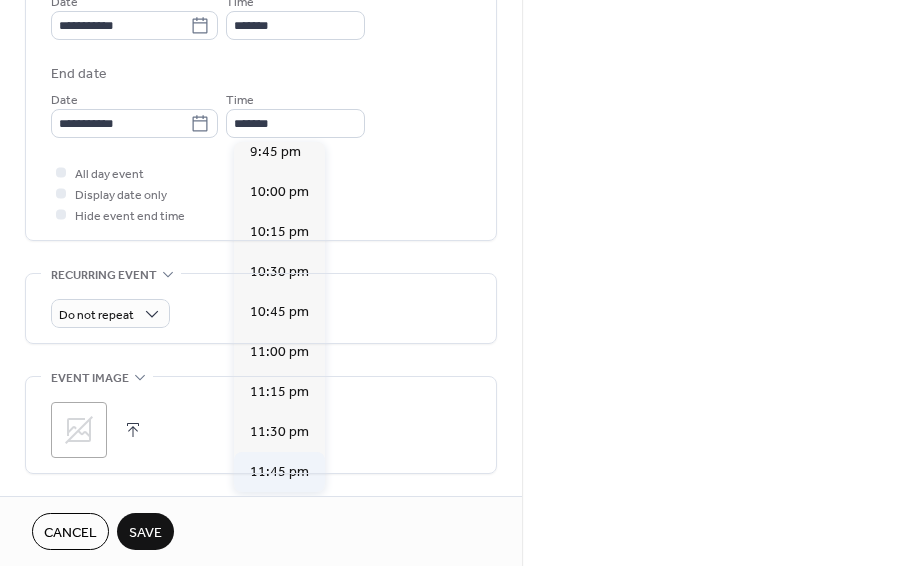 type on "********" 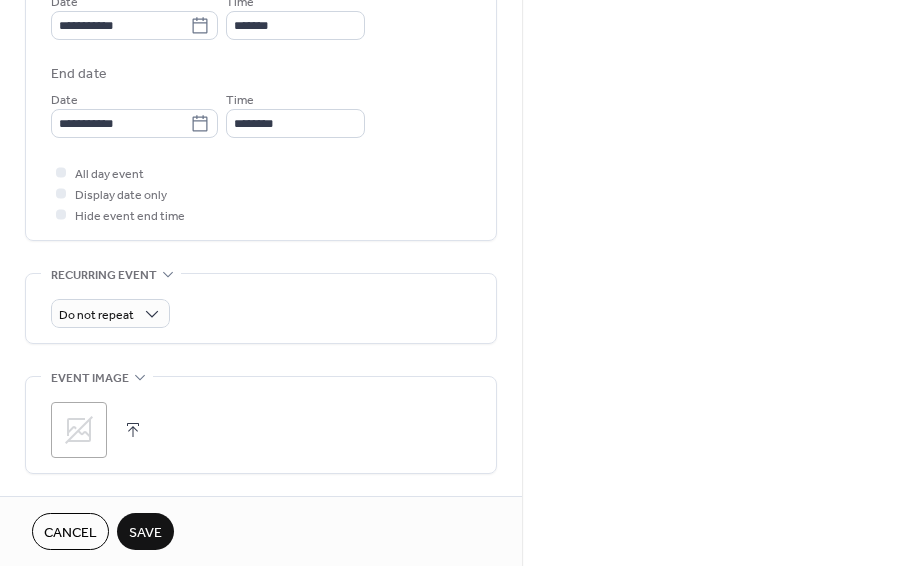click on "Save" at bounding box center [145, 531] 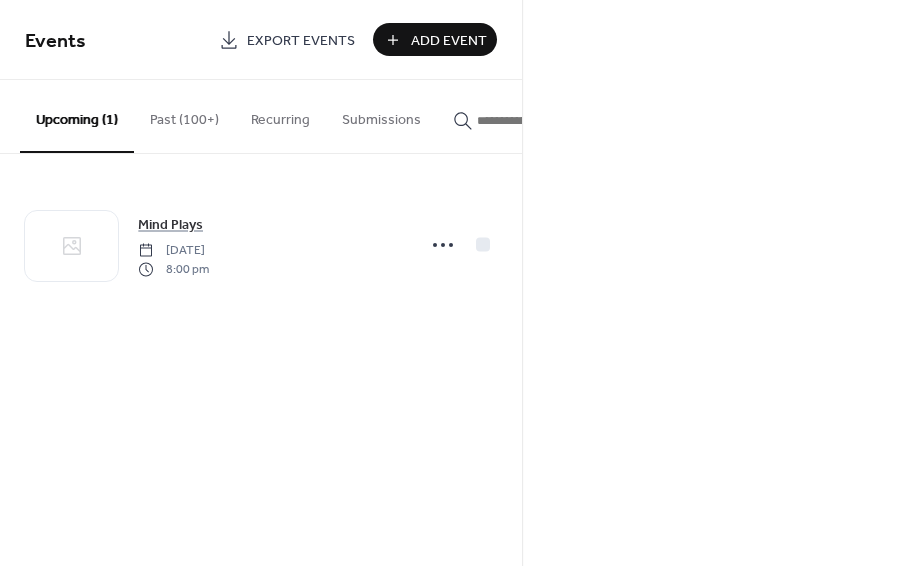 click on "Add Event" at bounding box center [449, 41] 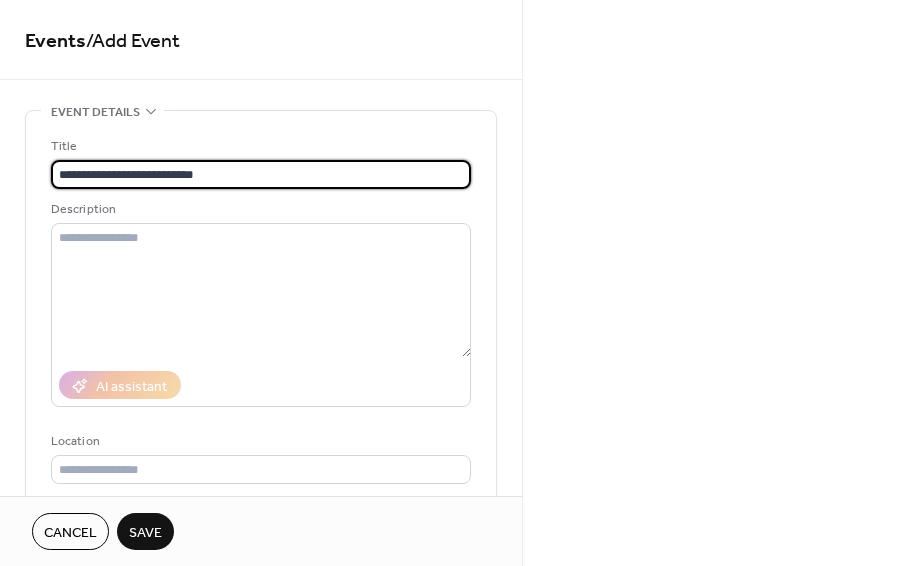 type on "**********" 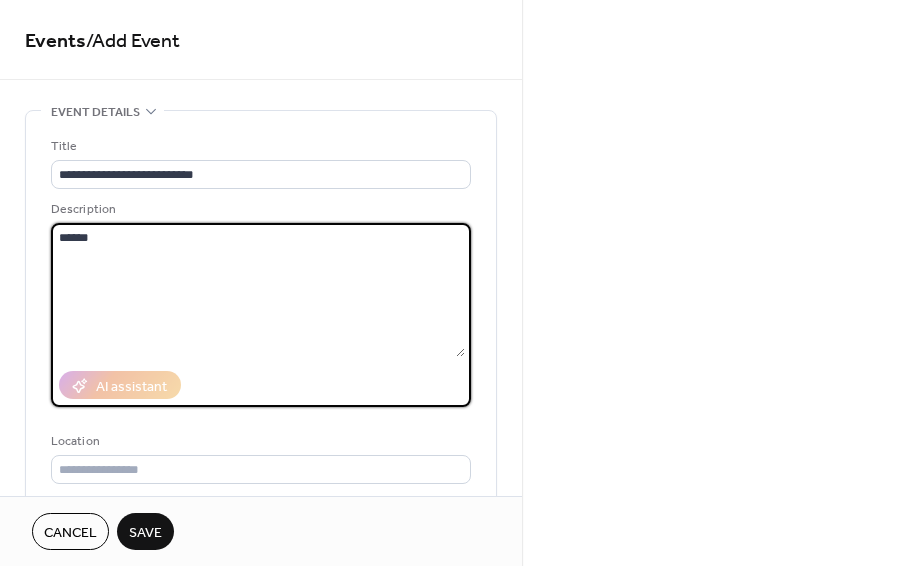 scroll, scrollTop: 100, scrollLeft: 0, axis: vertical 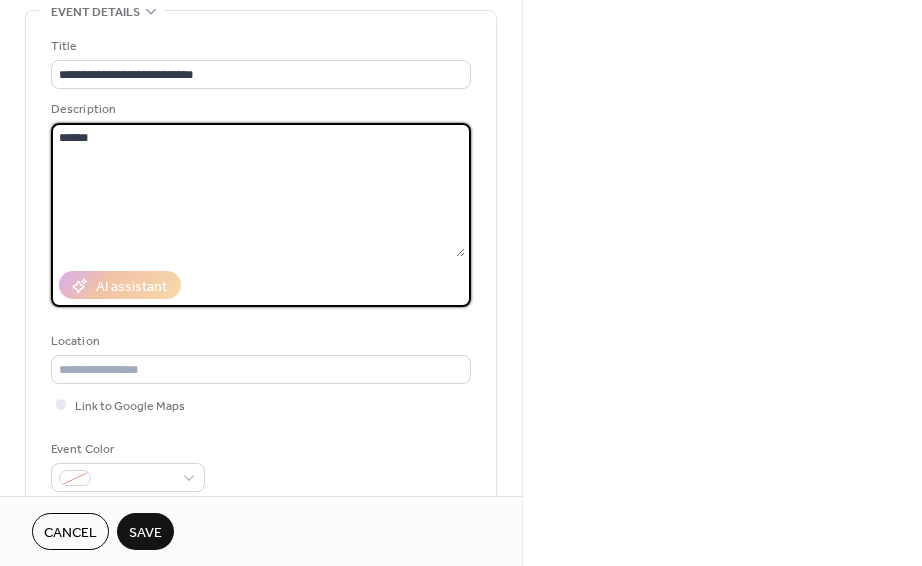 type on "******" 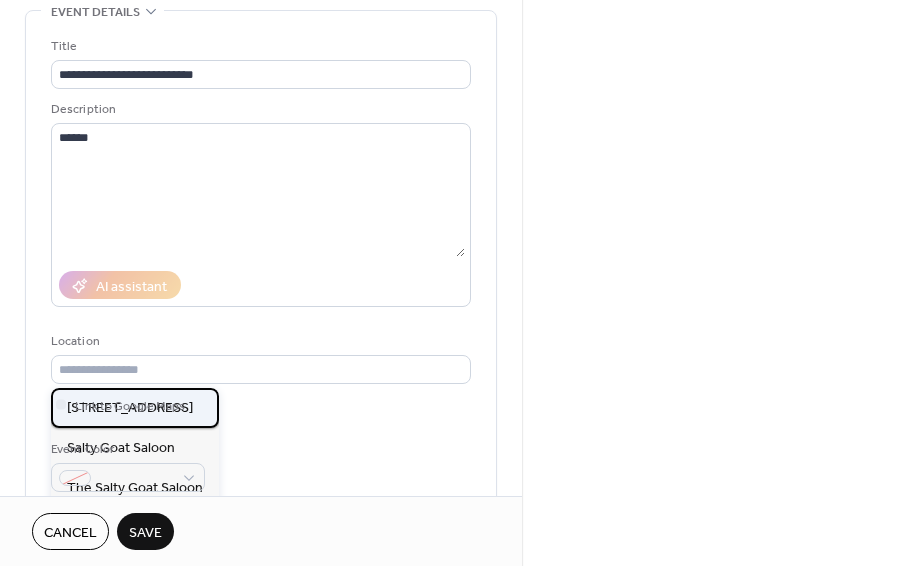 click on "[STREET_ADDRESS]" at bounding box center [130, 408] 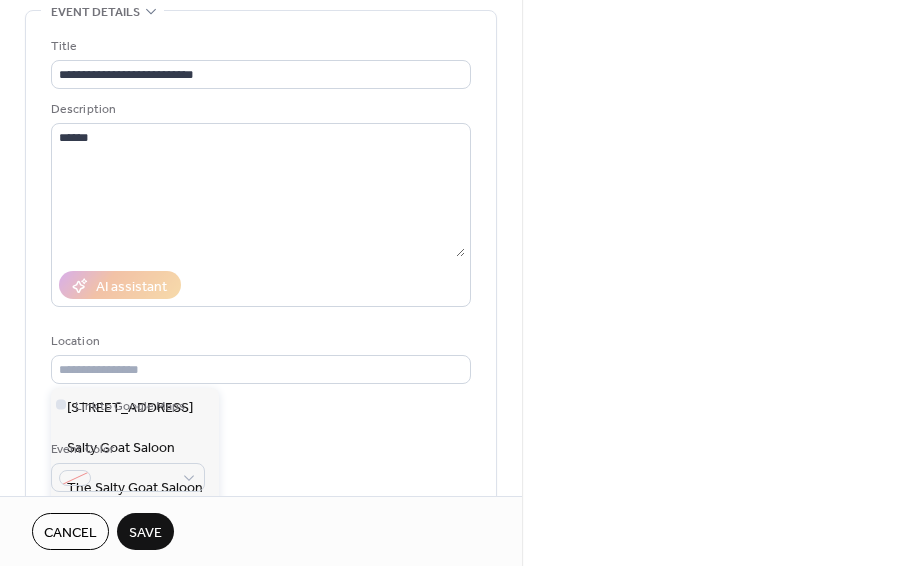 type on "**********" 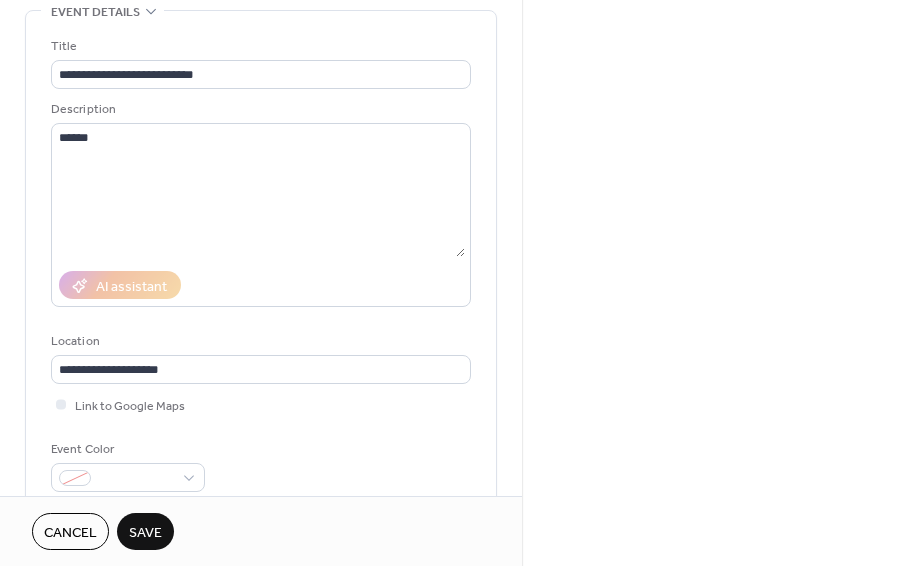 scroll, scrollTop: 500, scrollLeft: 0, axis: vertical 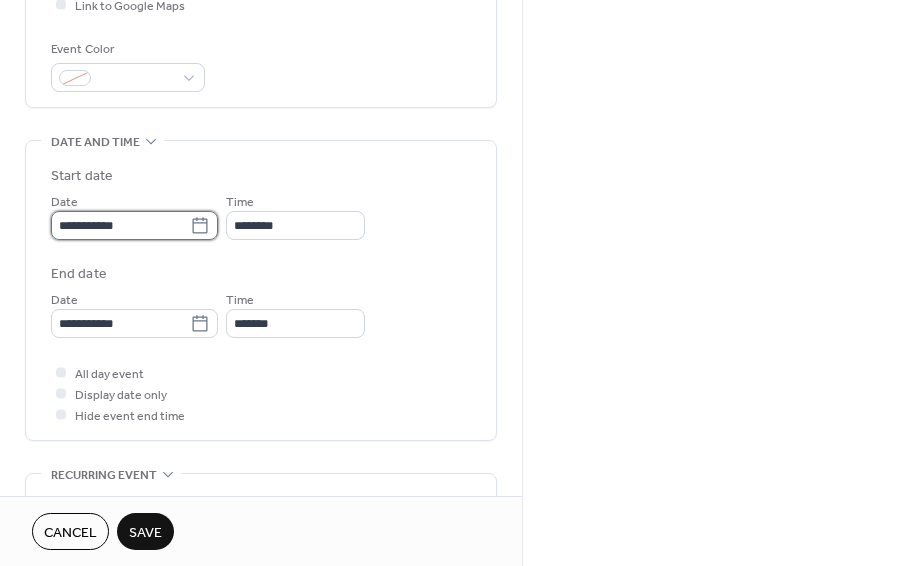 click on "**********" at bounding box center (120, 225) 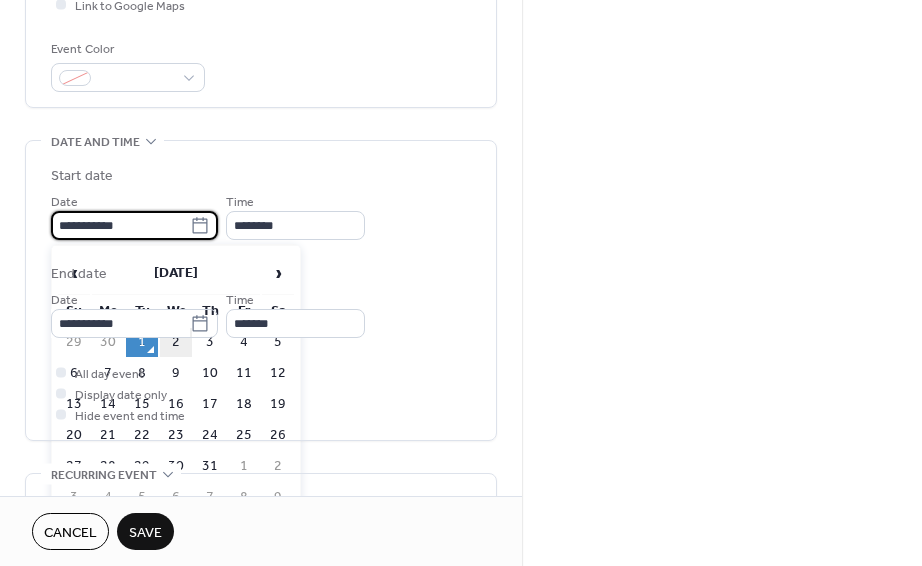 click on "2" at bounding box center [176, 342] 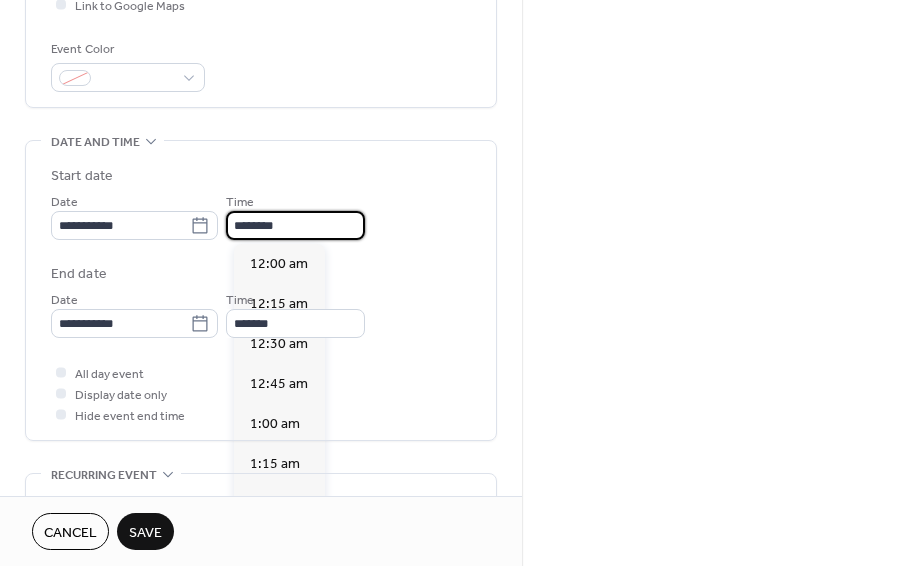 drag, startPoint x: 328, startPoint y: 228, endPoint x: 326, endPoint y: 246, distance: 18.110771 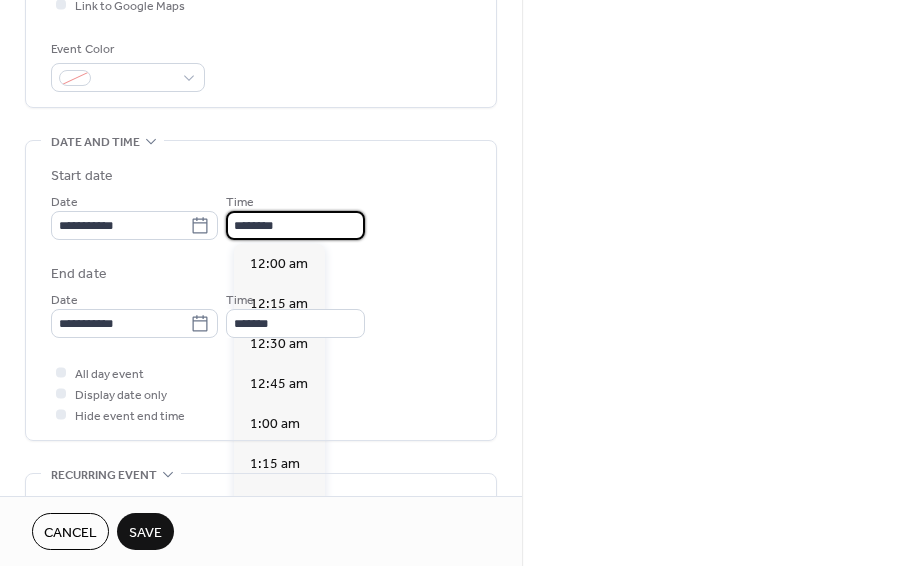 click on "********" at bounding box center (295, 225) 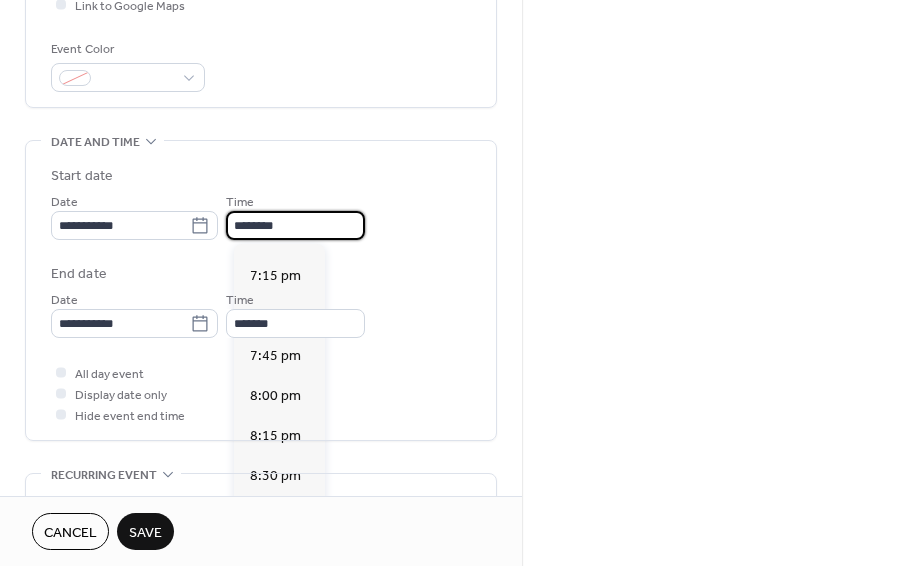 scroll, scrollTop: 3268, scrollLeft: 0, axis: vertical 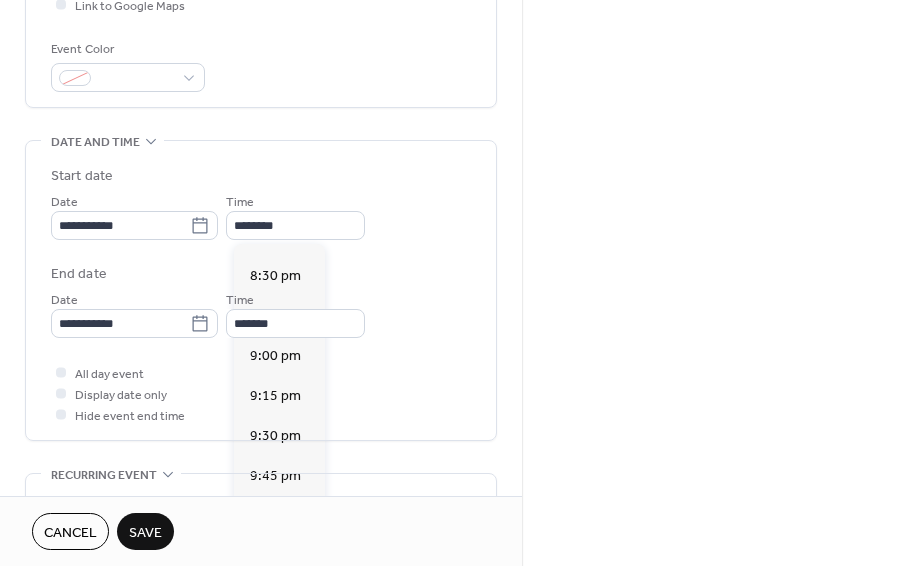 click on "8:00 pm" at bounding box center [279, 196] 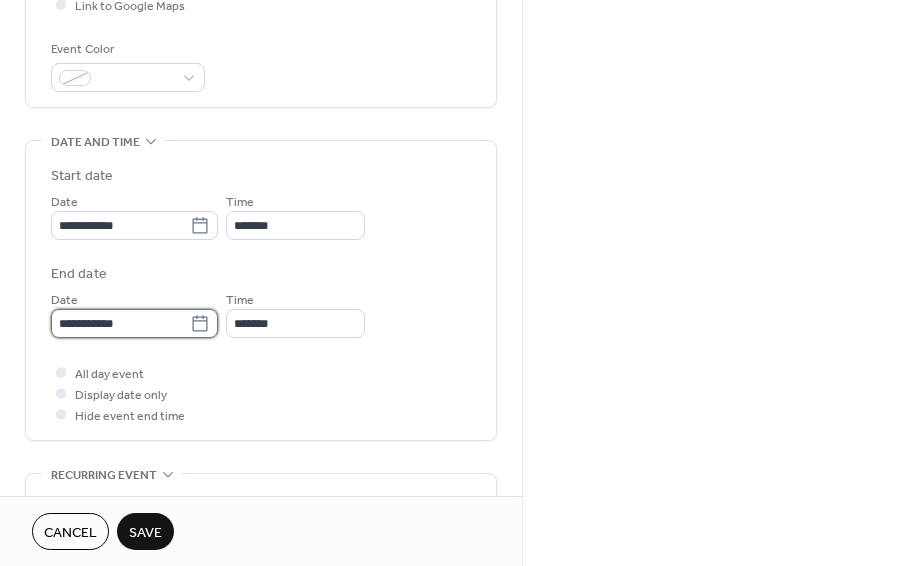 click on "**********" at bounding box center (120, 323) 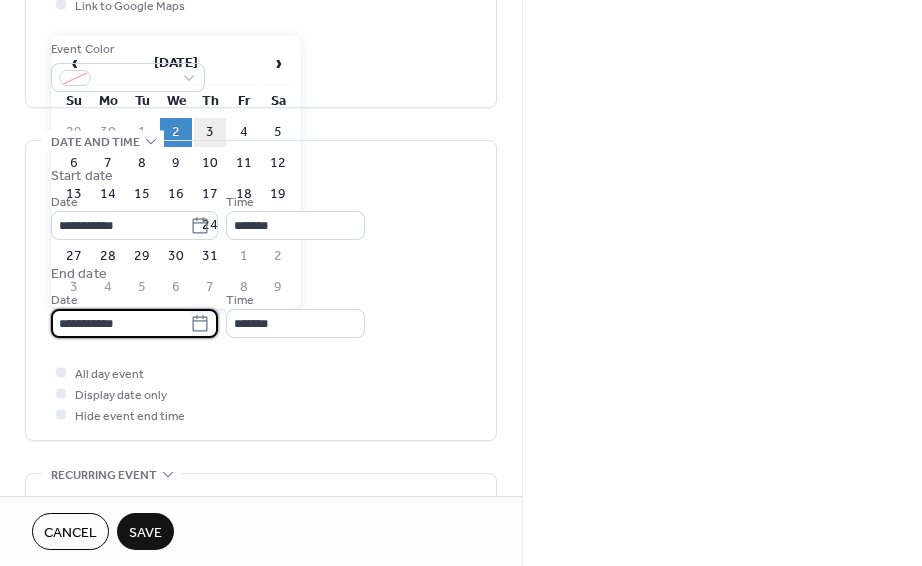 click on "3" at bounding box center (210, 132) 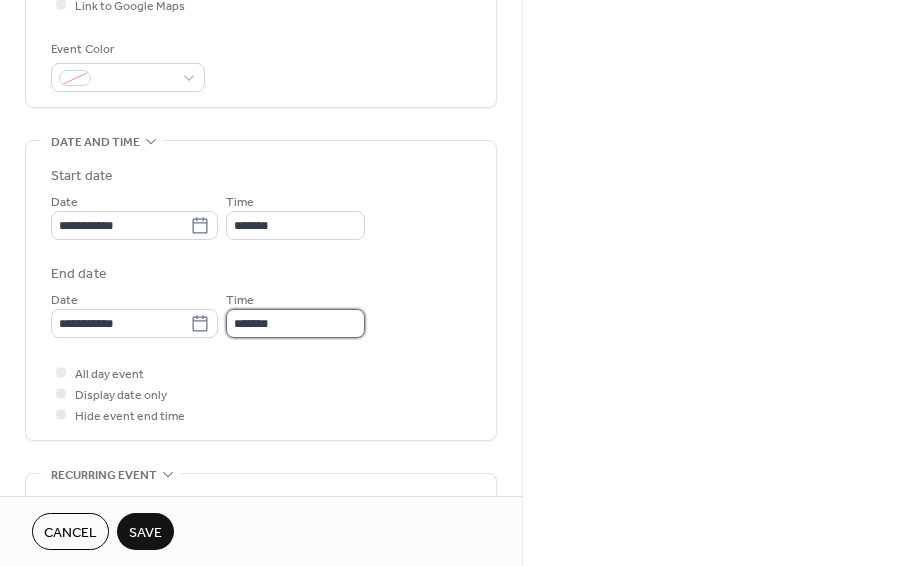 click on "*******" at bounding box center [295, 323] 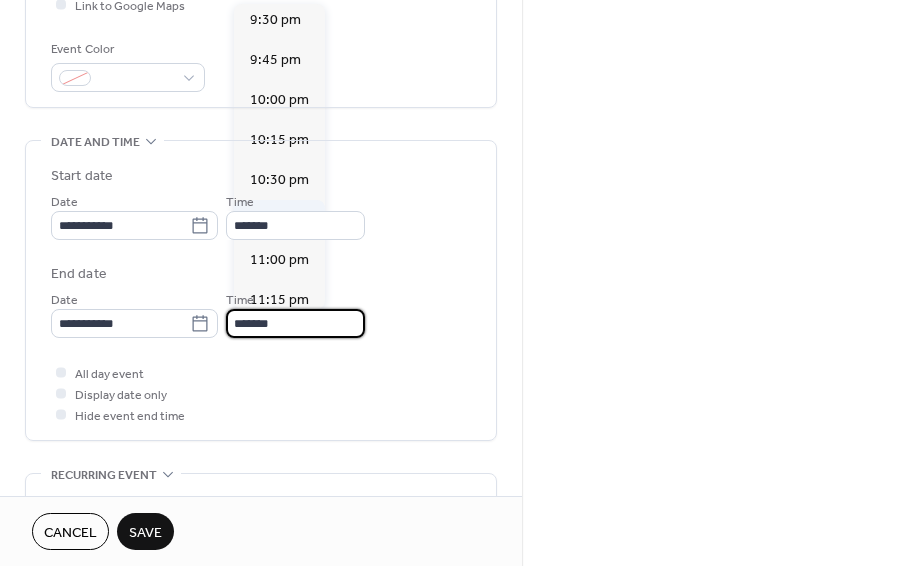scroll, scrollTop: 3631, scrollLeft: 0, axis: vertical 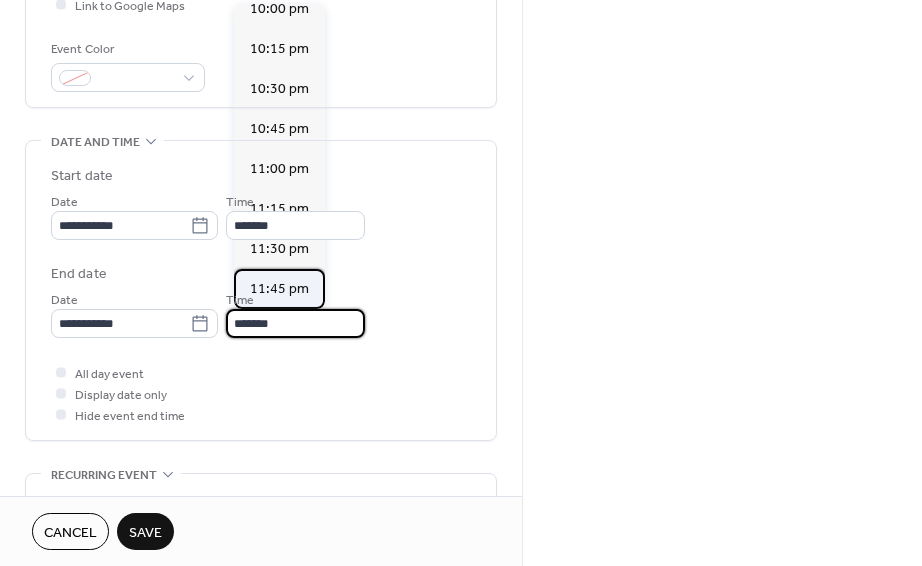 click on "11:45 pm" at bounding box center (279, 289) 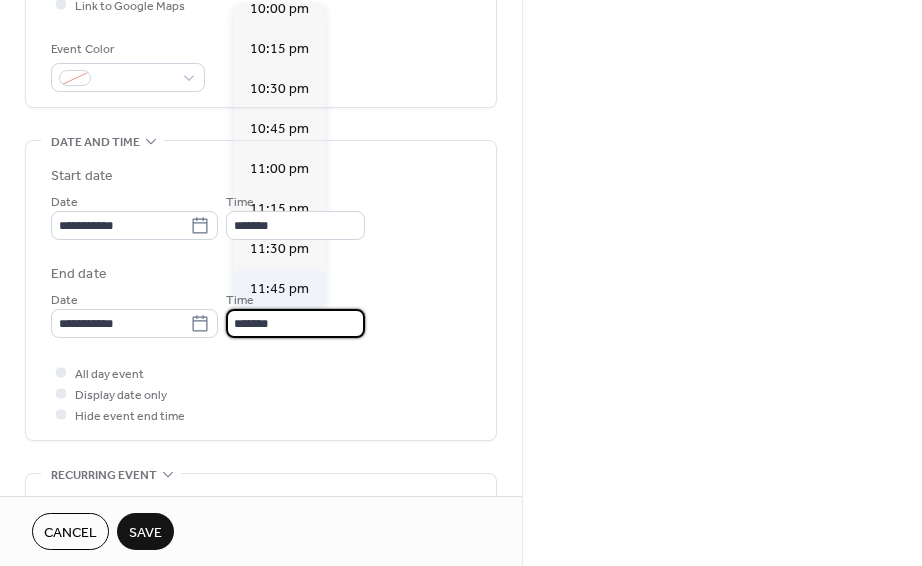 type on "********" 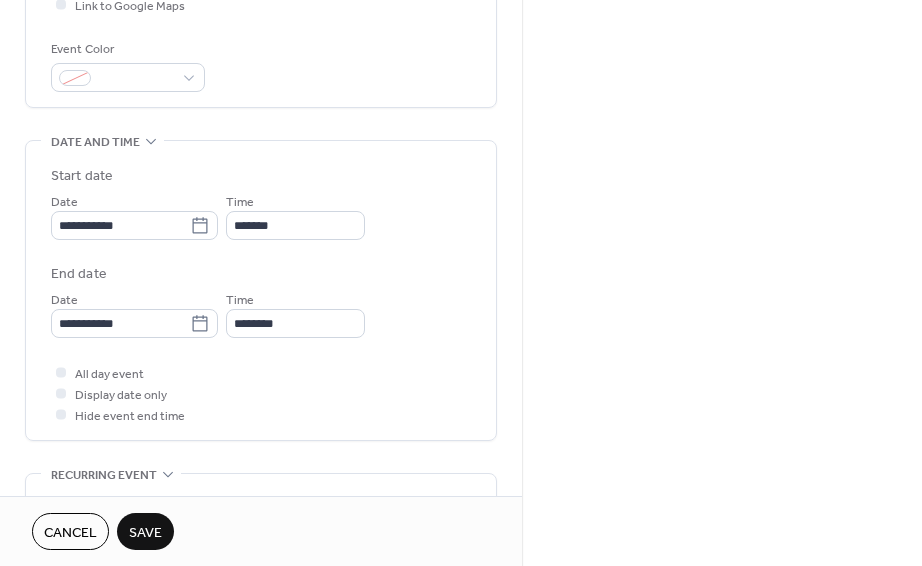 click on "Save" at bounding box center (145, 533) 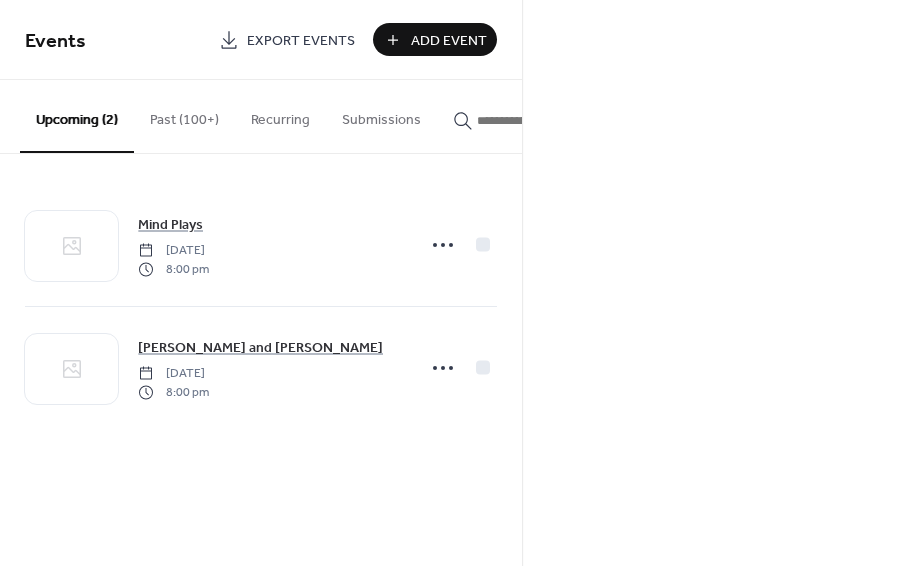 click on "Add Event" at bounding box center (449, 41) 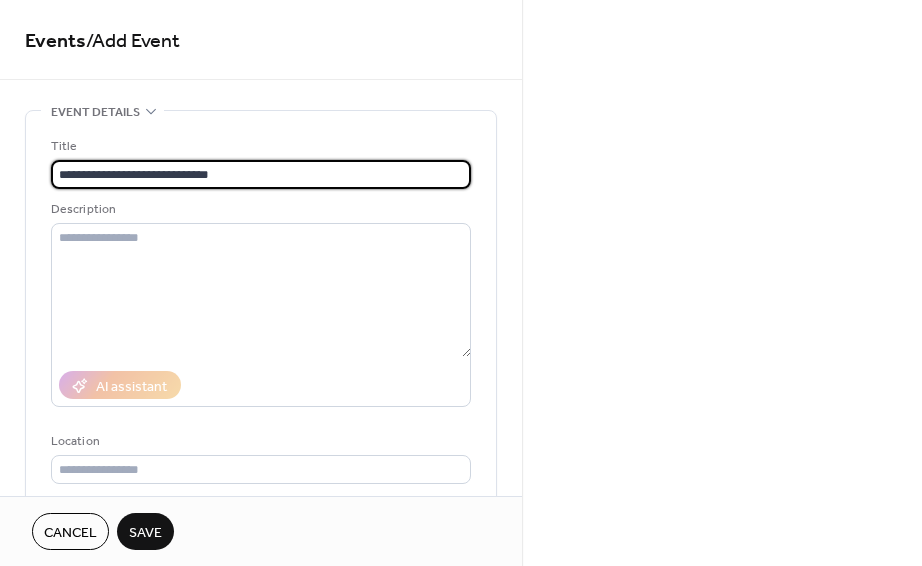 type on "**********" 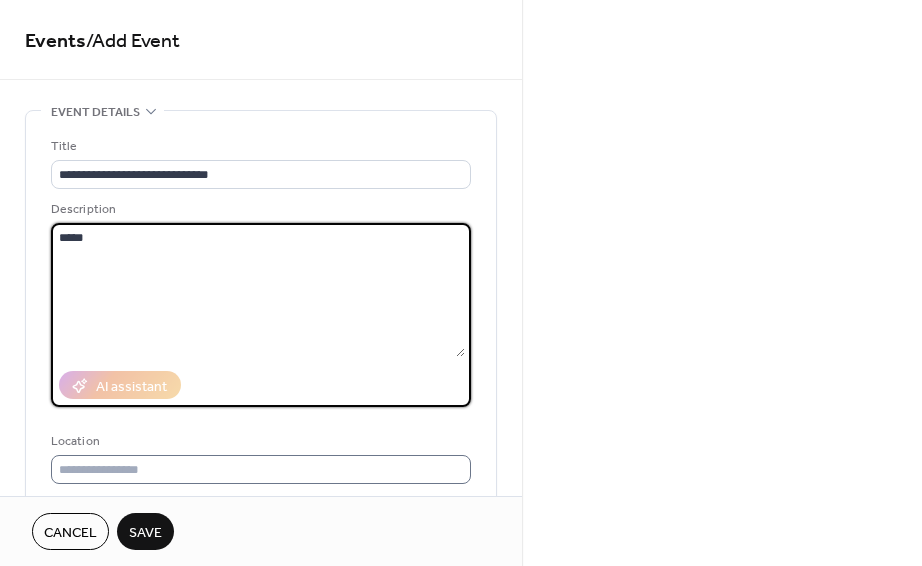 type on "*****" 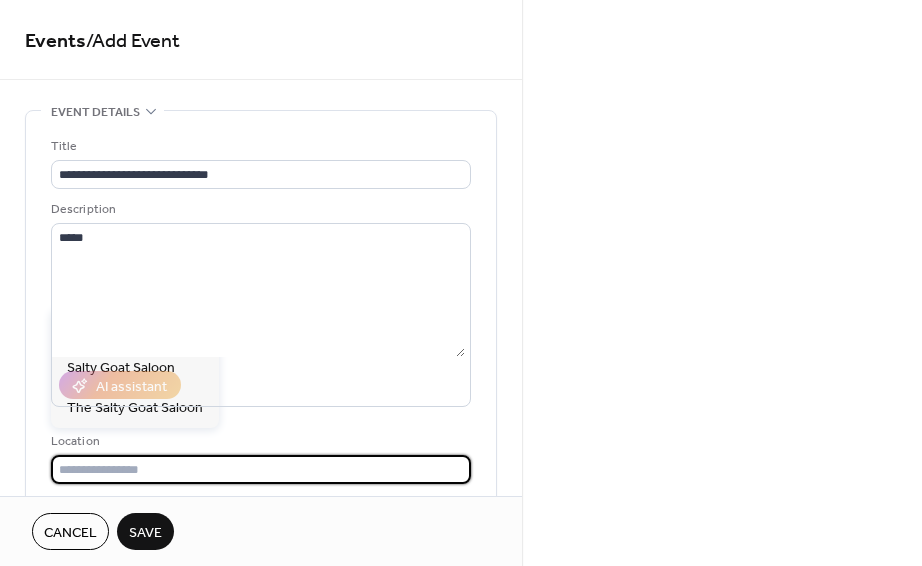 click at bounding box center (261, 469) 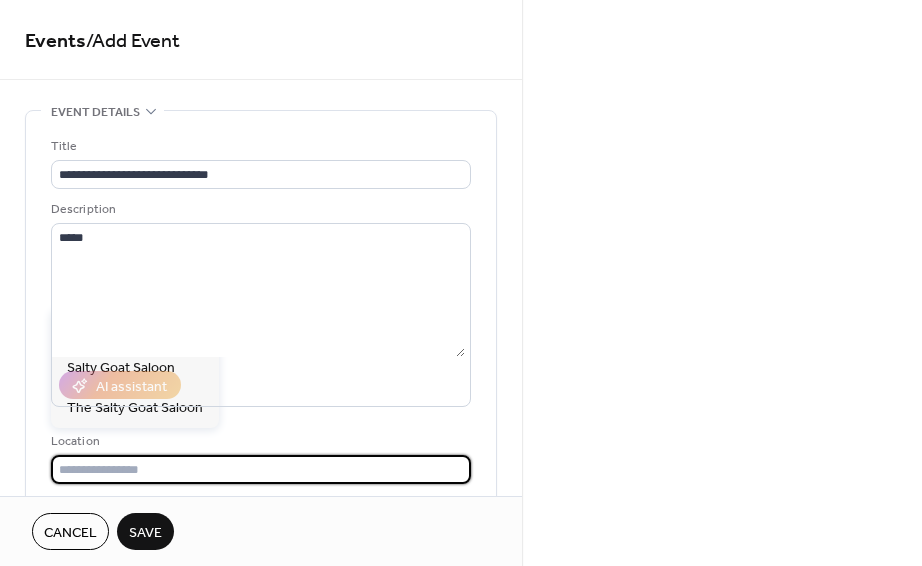 click on "[STREET_ADDRESS]" at bounding box center (130, 328) 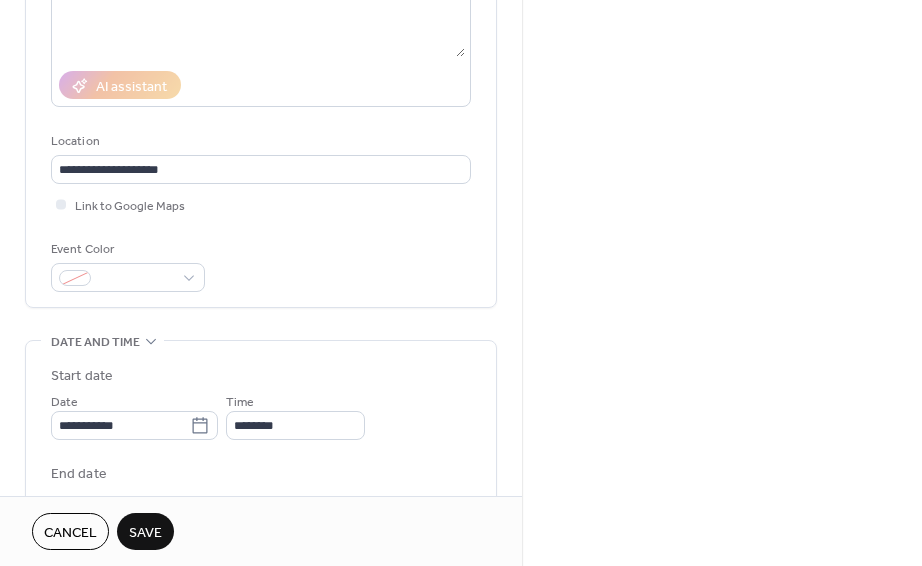 scroll, scrollTop: 700, scrollLeft: 0, axis: vertical 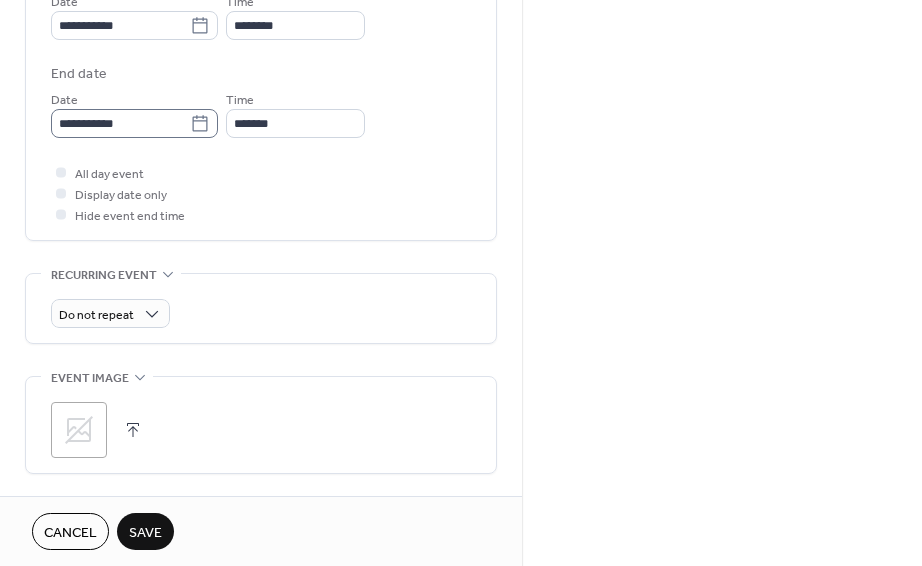 click 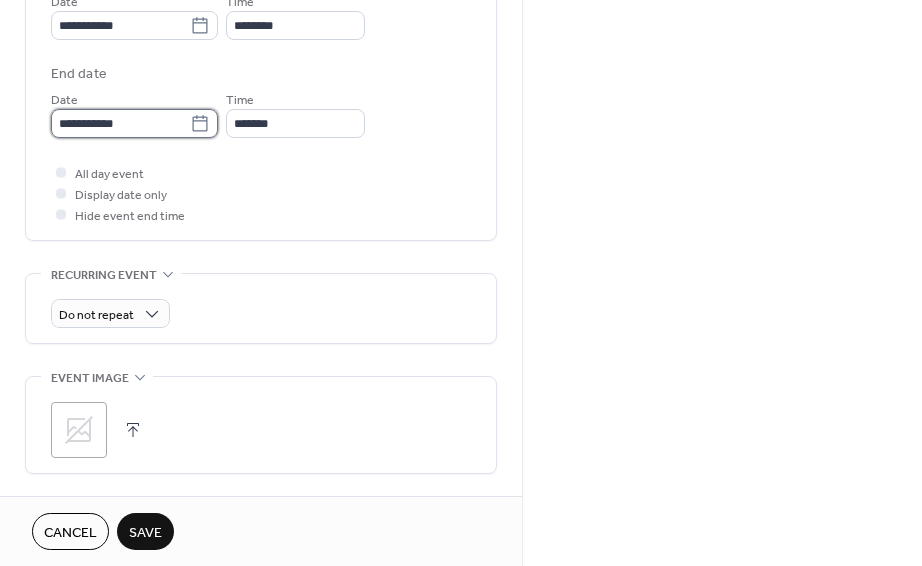 click on "**********" at bounding box center [120, 123] 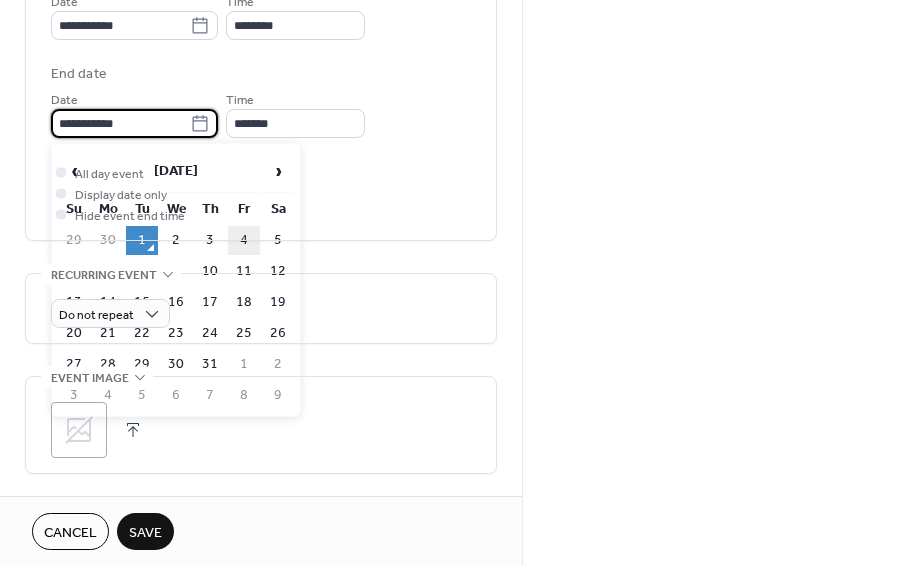 click on "4" at bounding box center (244, 240) 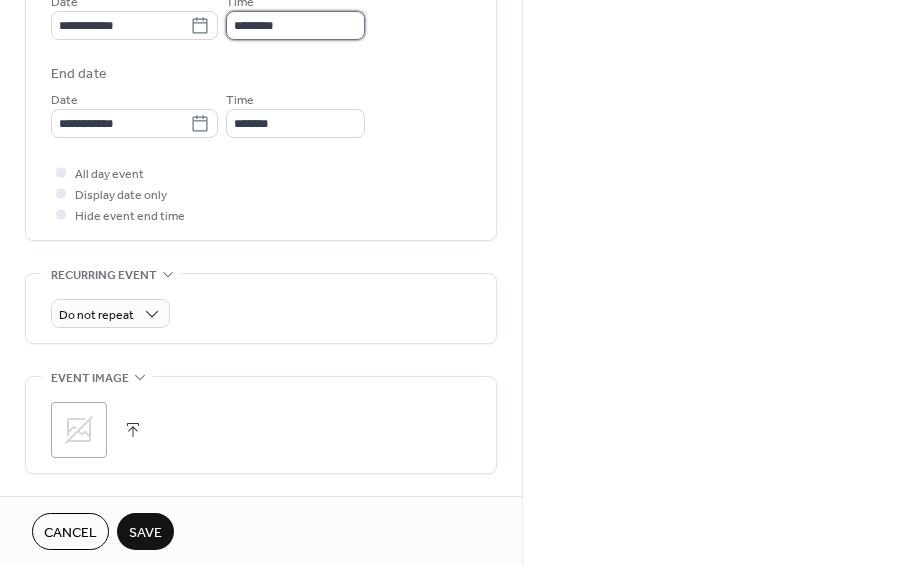 click on "********" at bounding box center [295, 25] 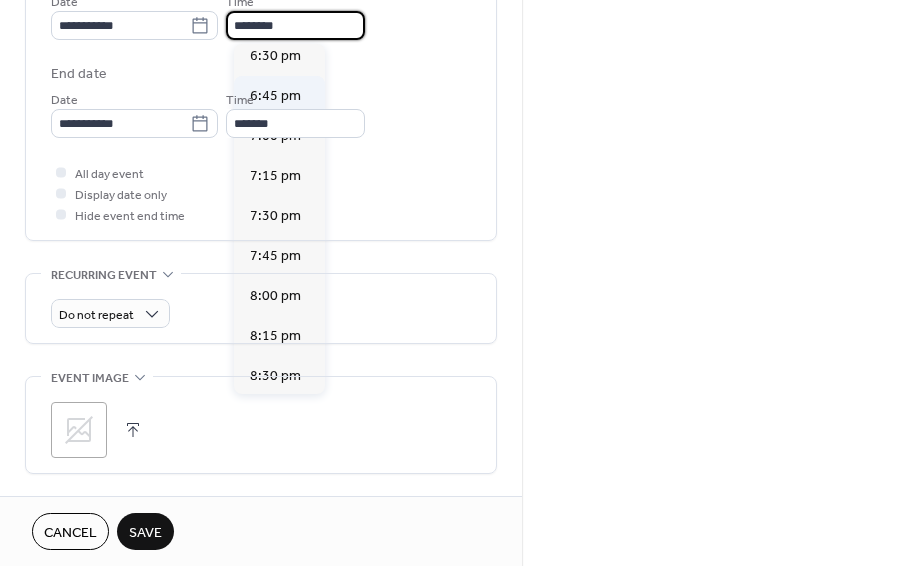scroll, scrollTop: 3268, scrollLeft: 0, axis: vertical 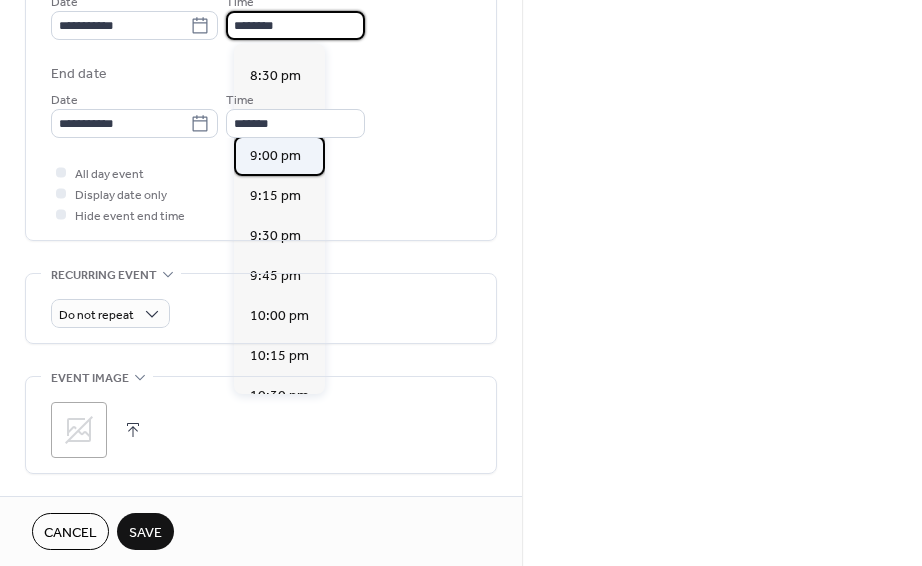 click on "9:00 pm" at bounding box center (275, 156) 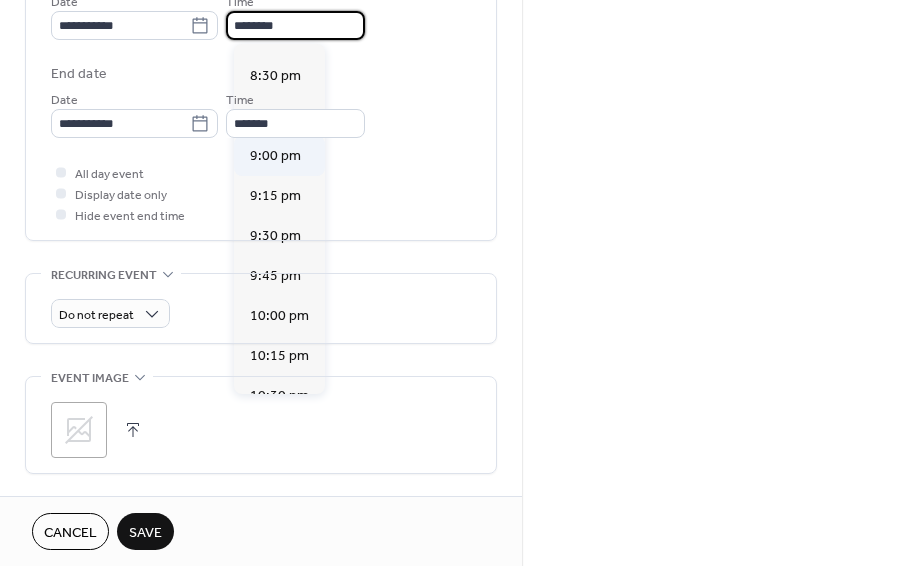 type on "*******" 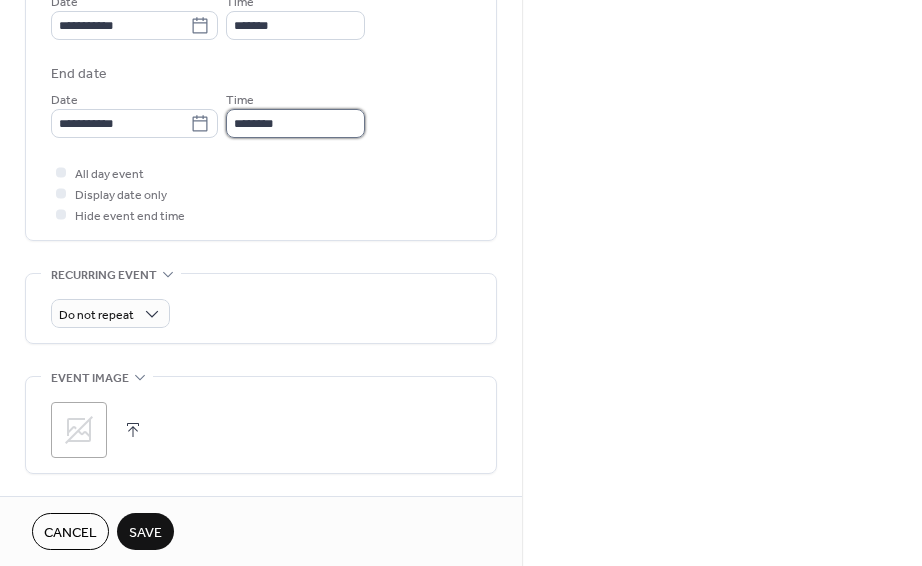 click on "********" at bounding box center [295, 123] 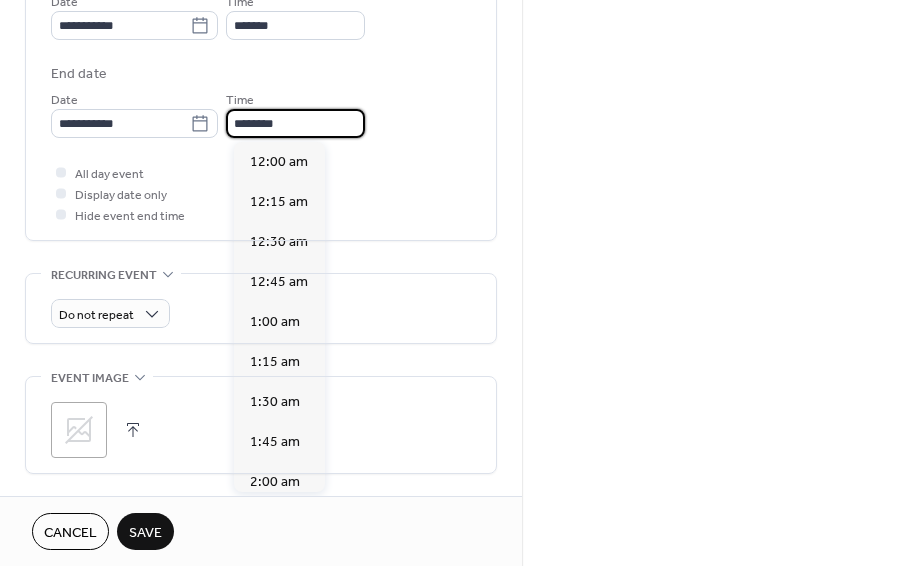 scroll, scrollTop: 3586, scrollLeft: 0, axis: vertical 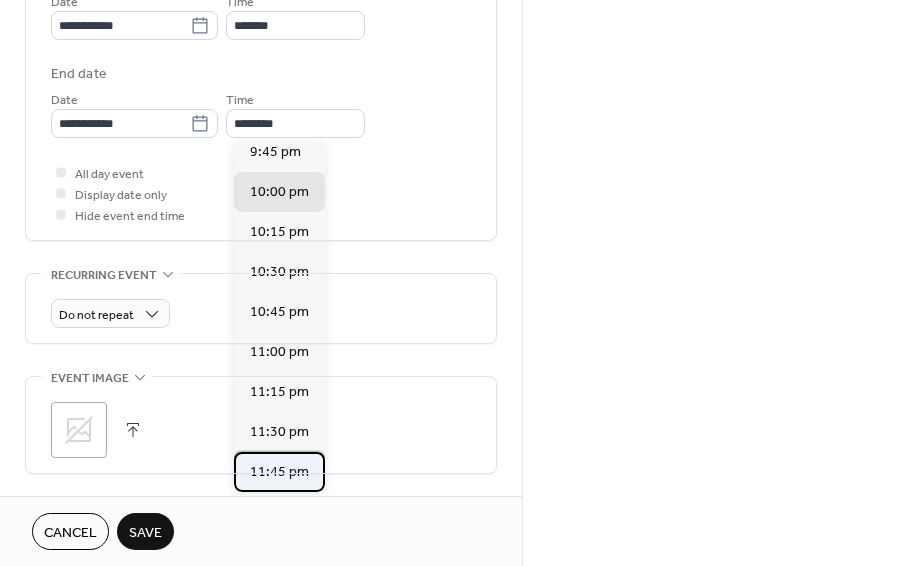 click on "11:45 pm" at bounding box center [279, 472] 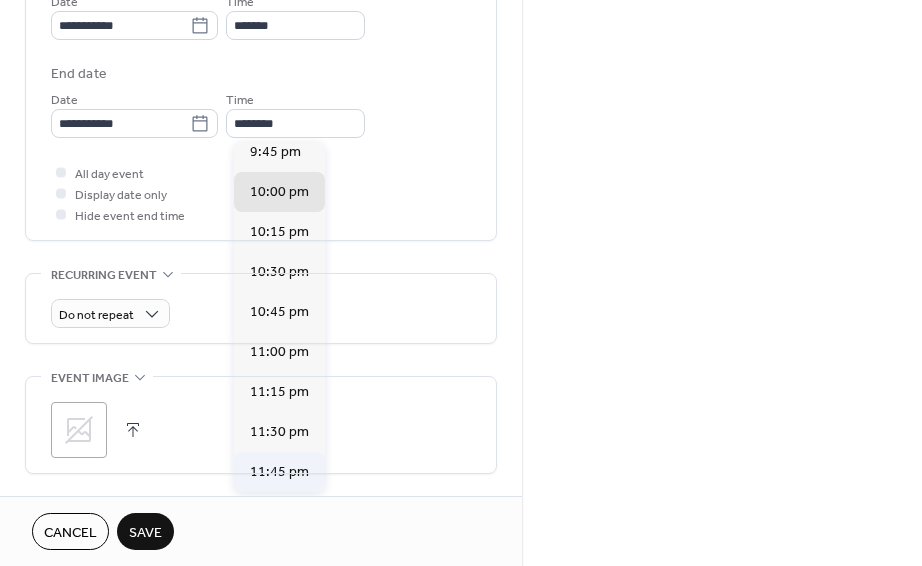 type on "********" 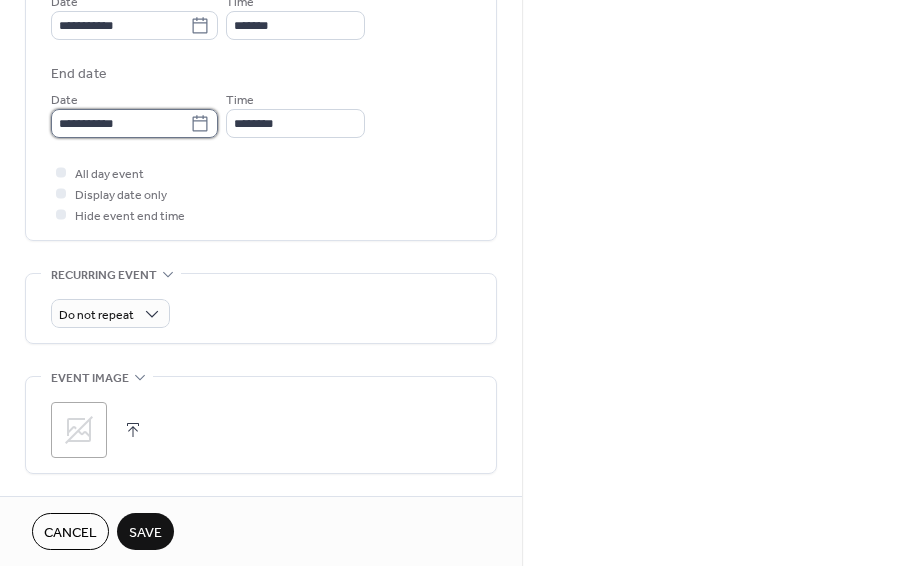 click on "**********" at bounding box center [120, 123] 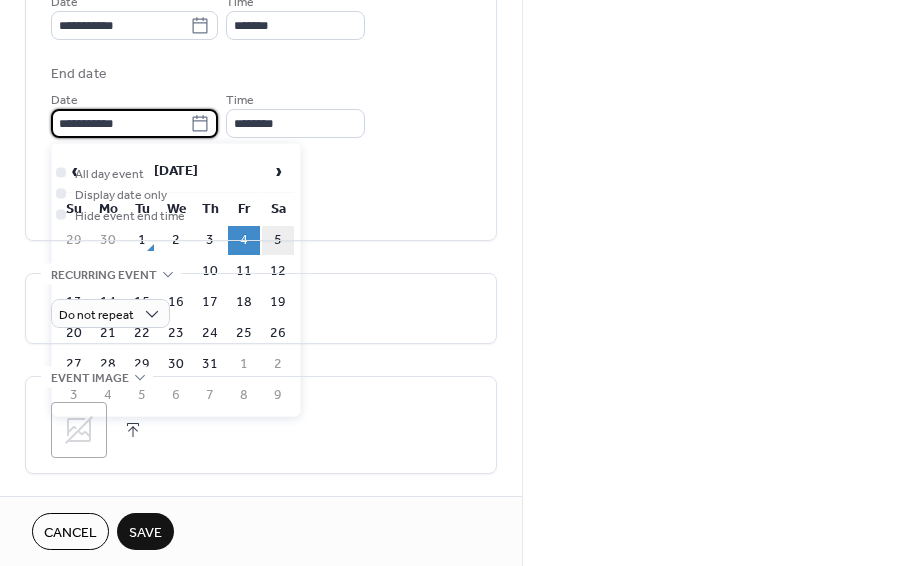 click on "5" at bounding box center [278, 240] 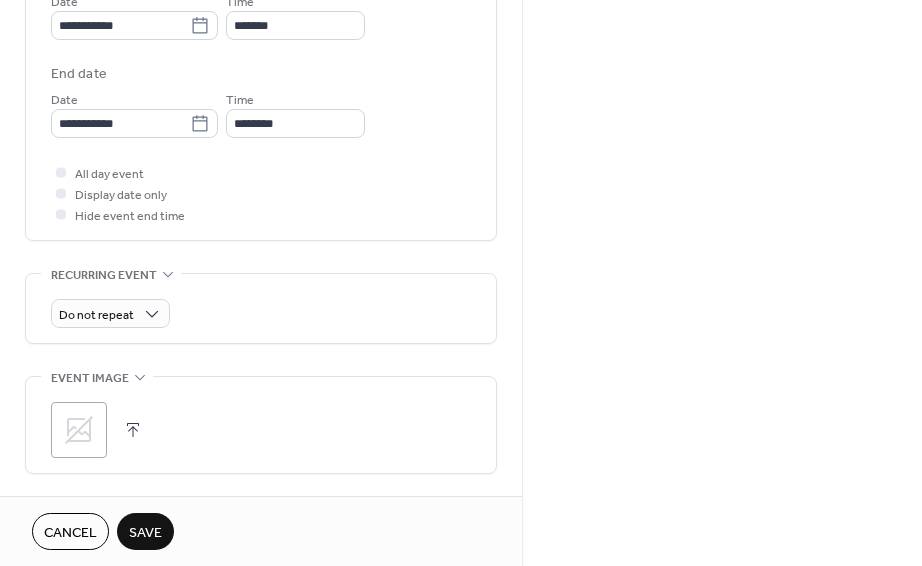 click on "Save" at bounding box center [145, 533] 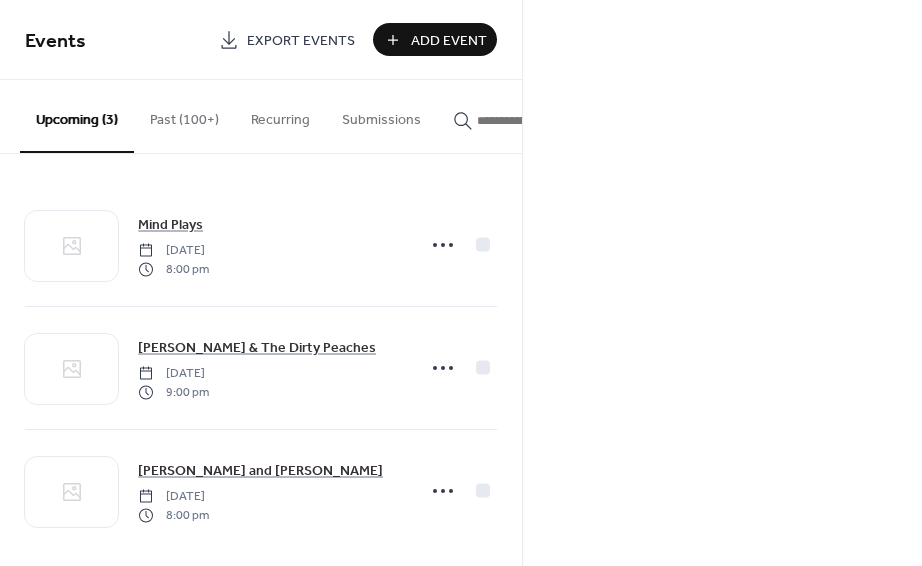 click on "Add Event" at bounding box center (449, 41) 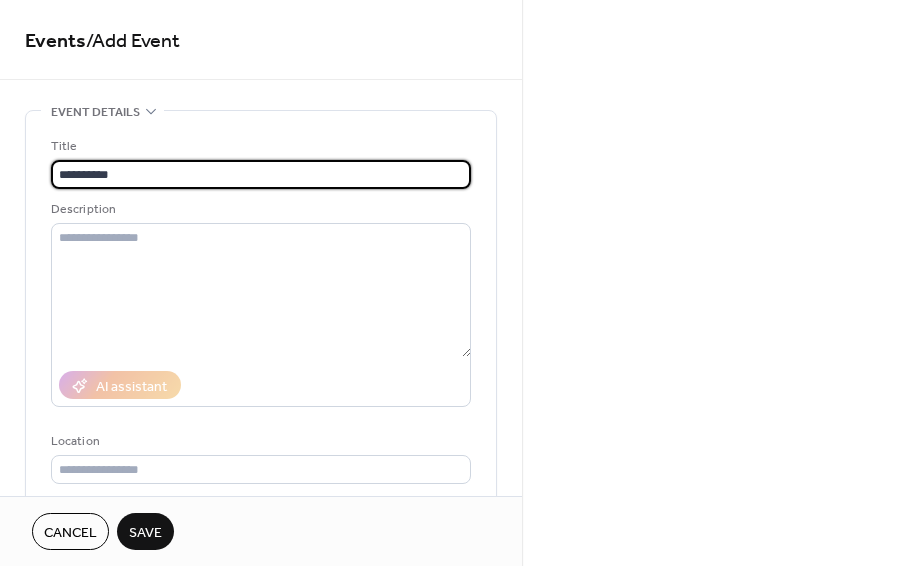 type on "**********" 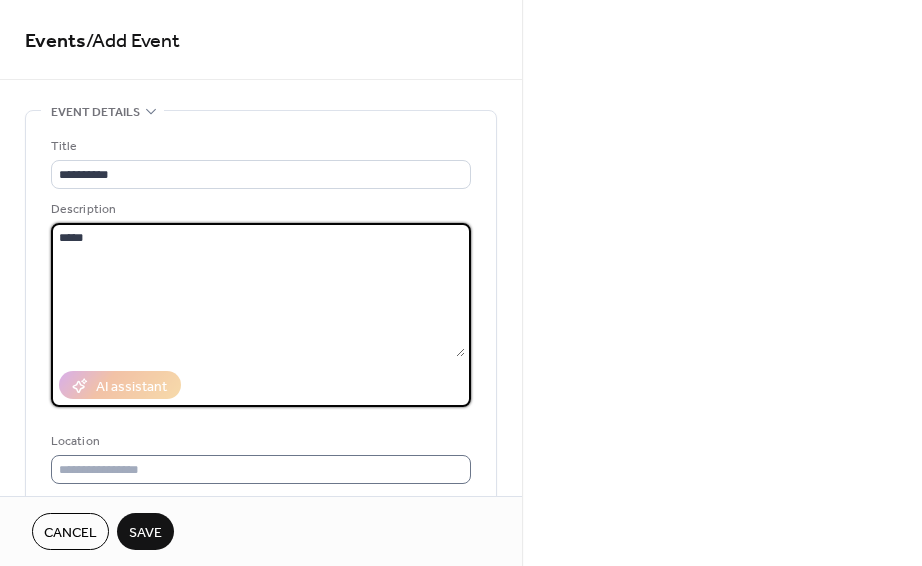 type on "*****" 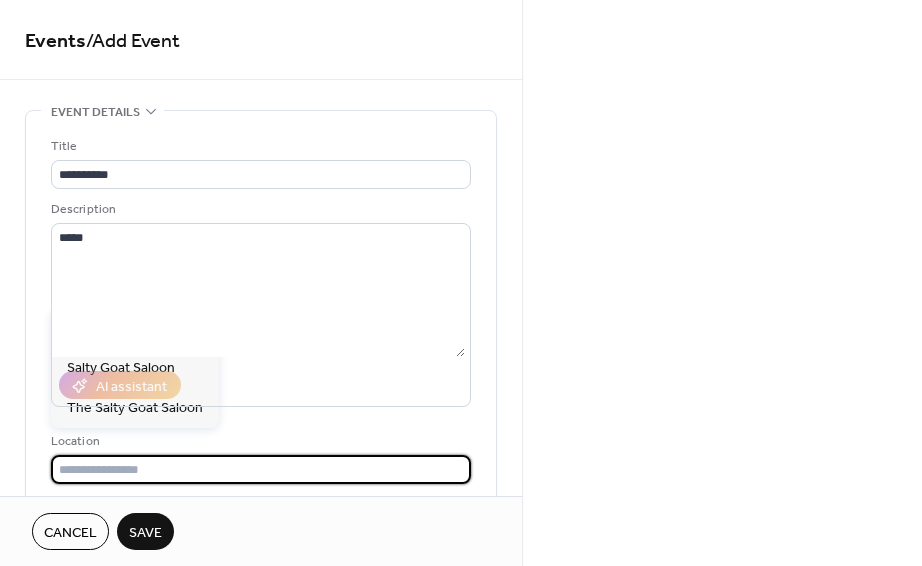 click at bounding box center (261, 469) 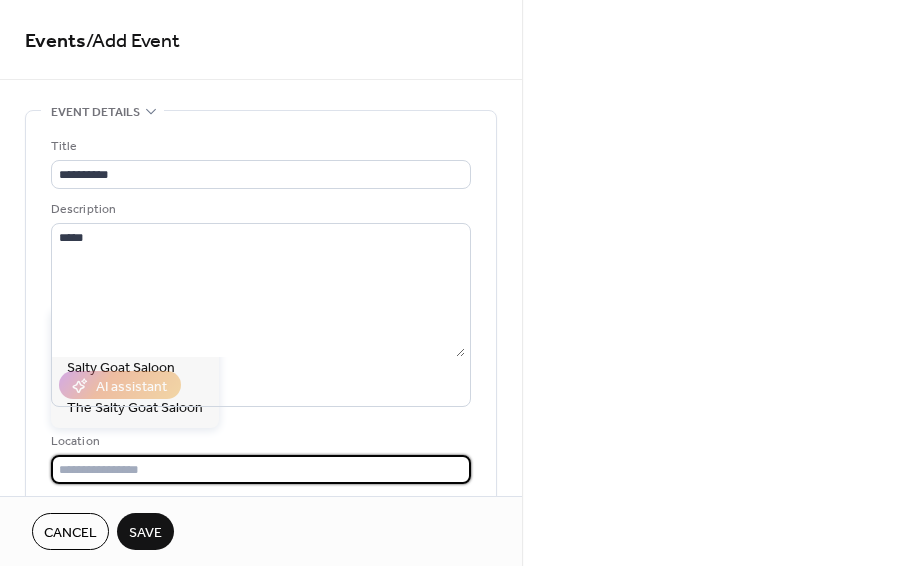 click on "[STREET_ADDRESS]" at bounding box center (135, 328) 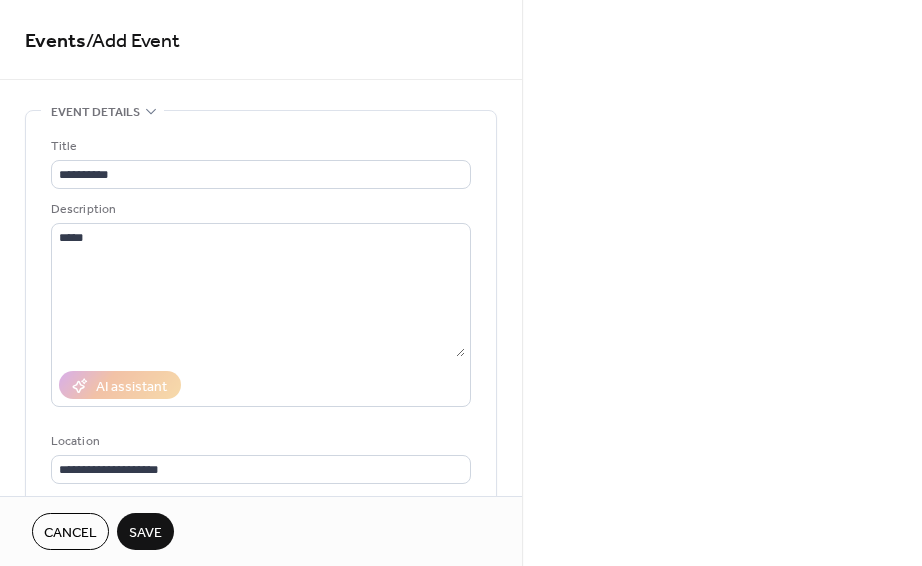 scroll, scrollTop: 400, scrollLeft: 0, axis: vertical 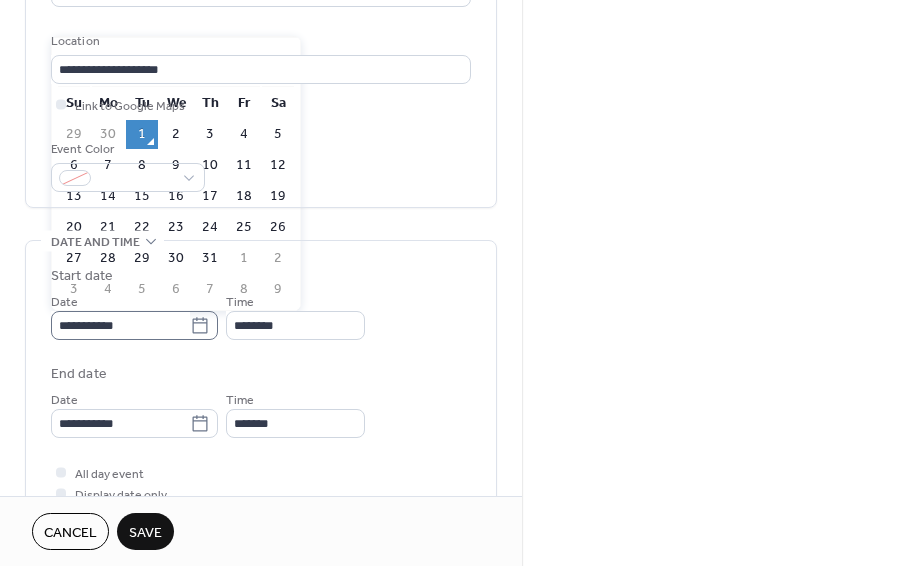 click 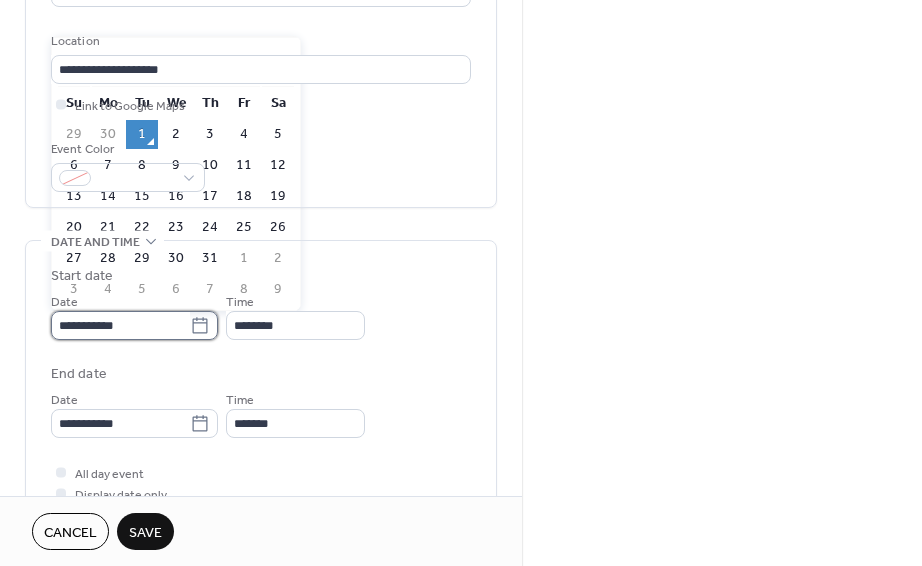click on "**********" at bounding box center (120, 325) 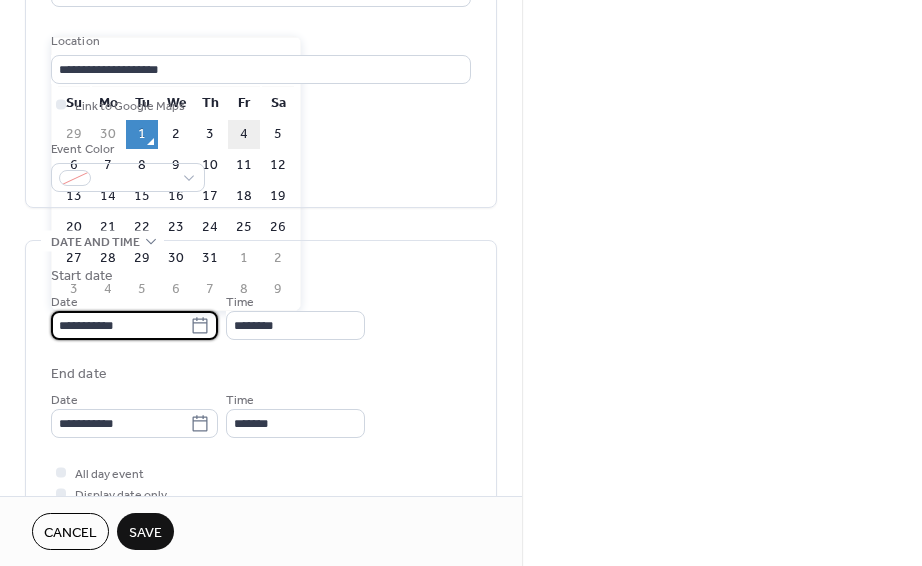 click on "4" at bounding box center [244, 134] 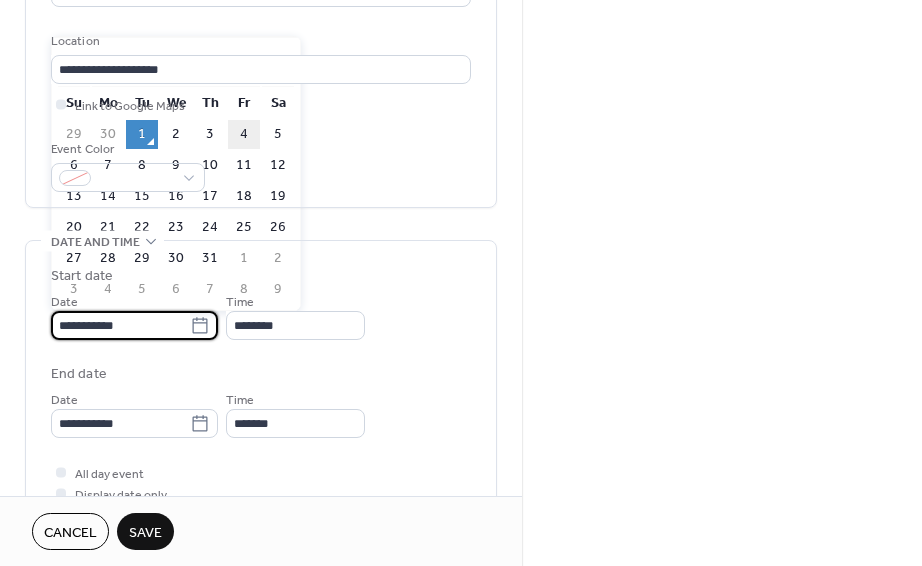 type on "**********" 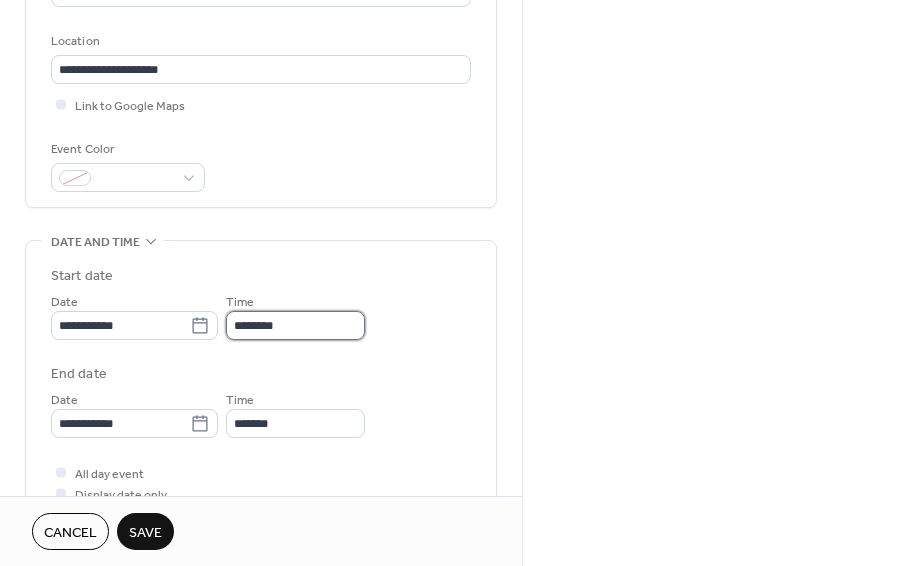 click on "********" at bounding box center [295, 325] 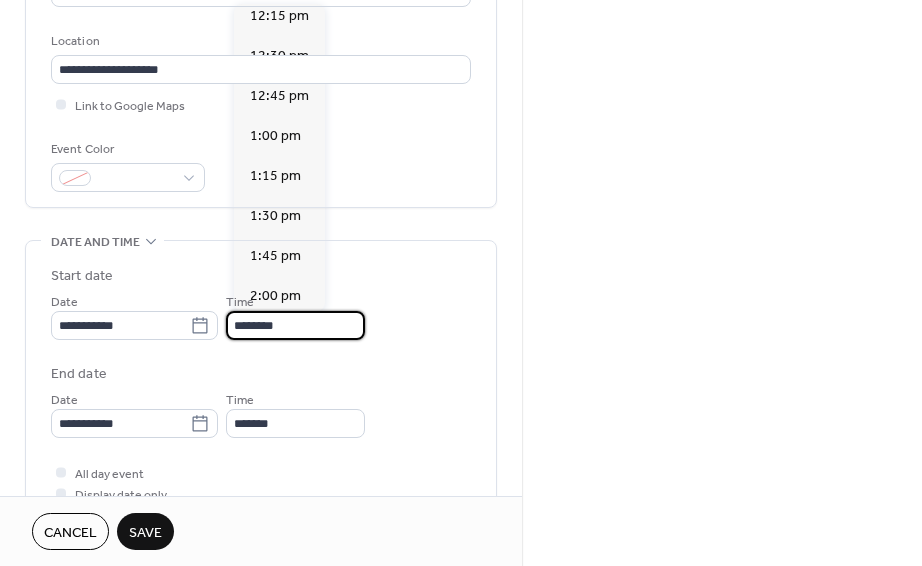 scroll, scrollTop: 2268, scrollLeft: 0, axis: vertical 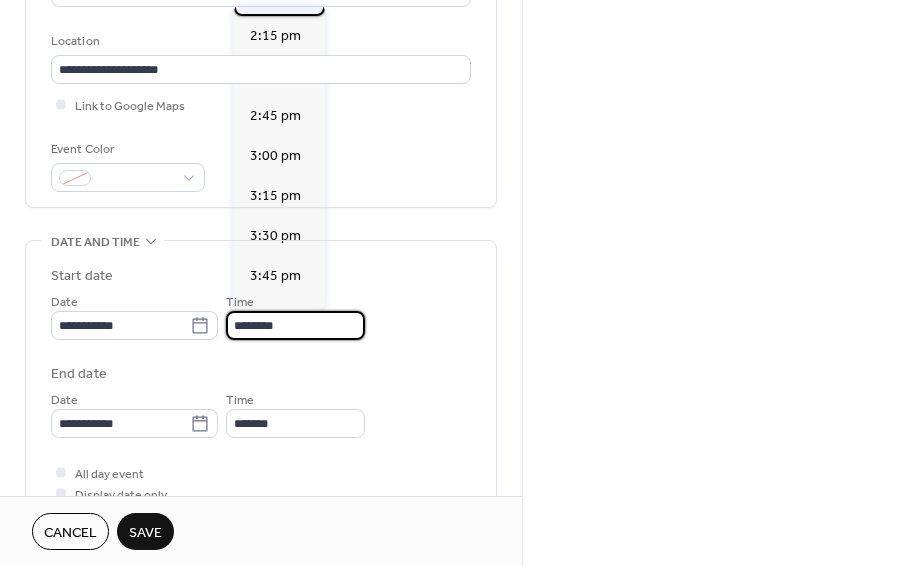 click on "2:00 pm" at bounding box center (275, -4) 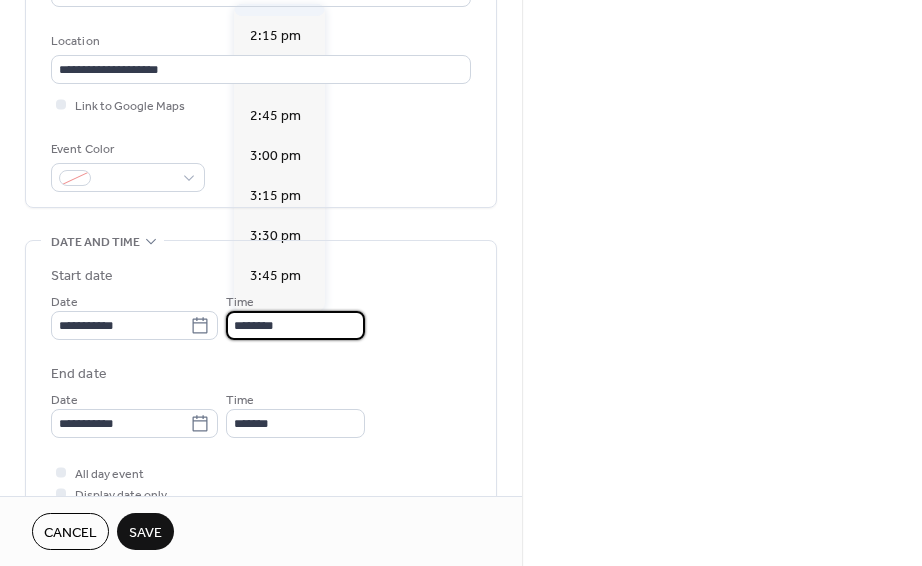 type on "*******" 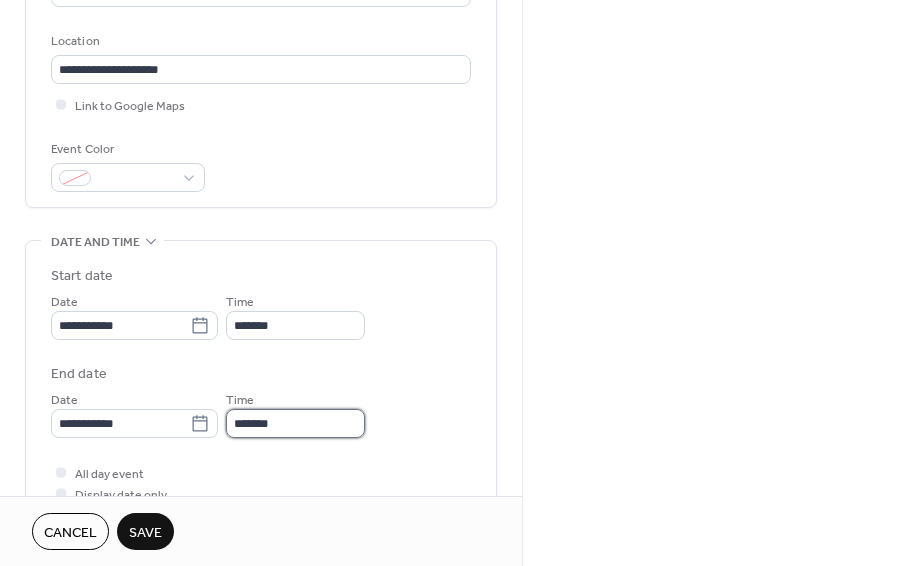 click on "*******" at bounding box center [295, 423] 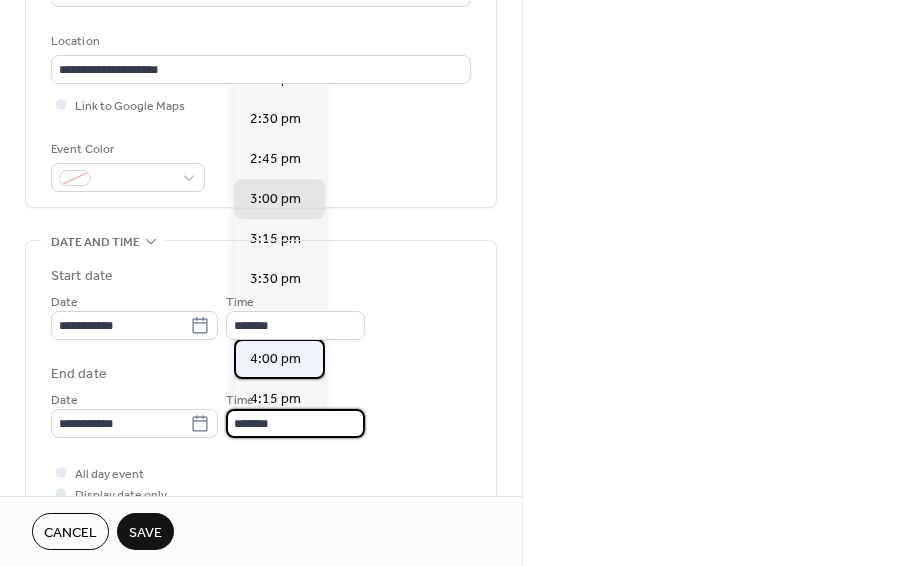 click on "4:00 pm" at bounding box center [275, 359] 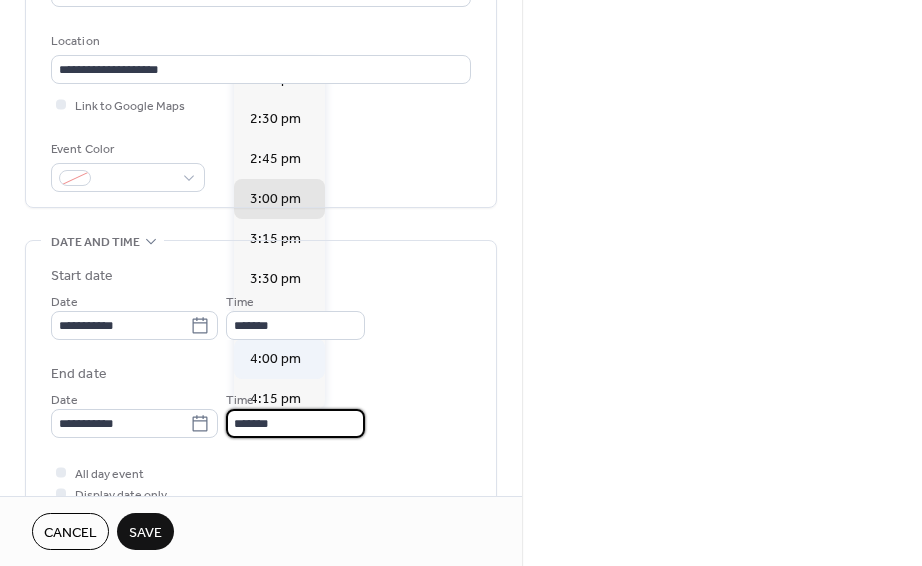 type on "*******" 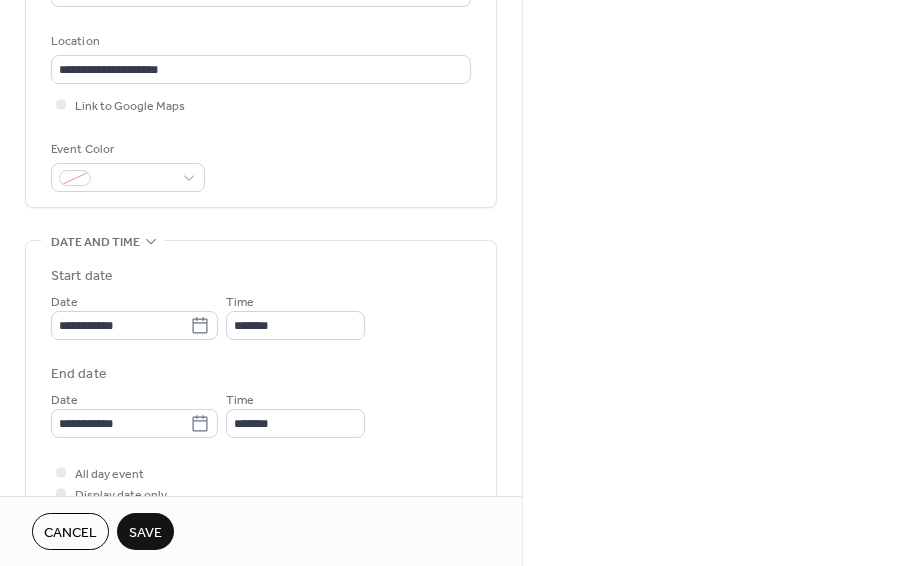 click on "Save" at bounding box center (145, 533) 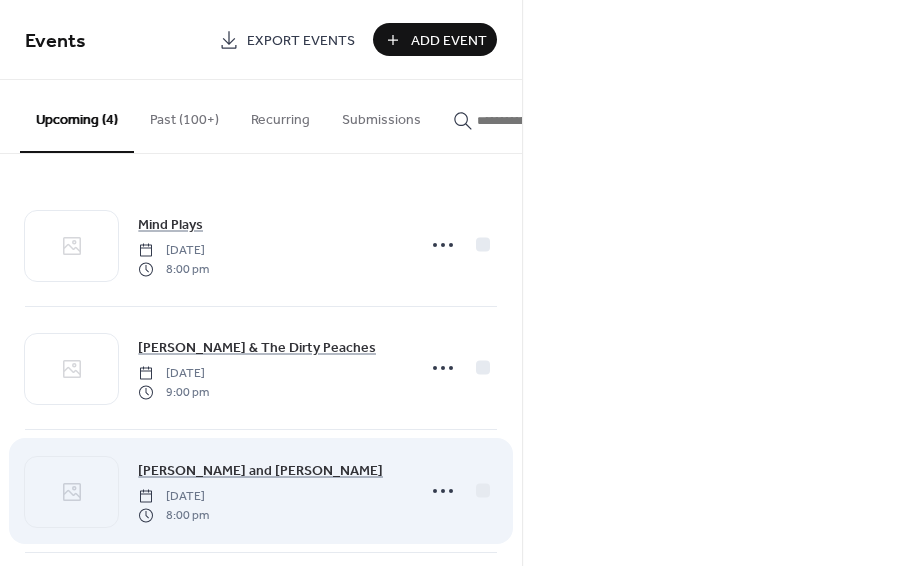 scroll, scrollTop: 145, scrollLeft: 0, axis: vertical 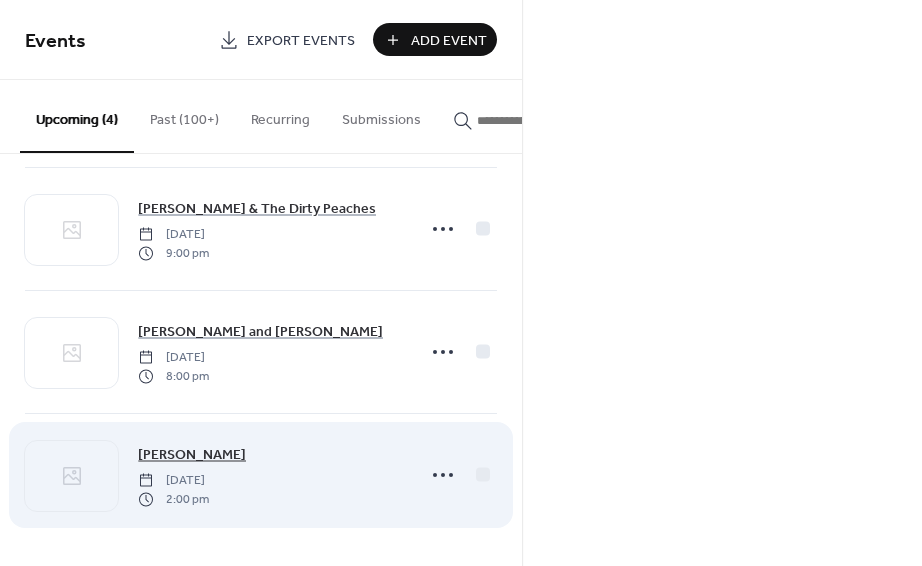 click on "[PERSON_NAME]" at bounding box center (192, 455) 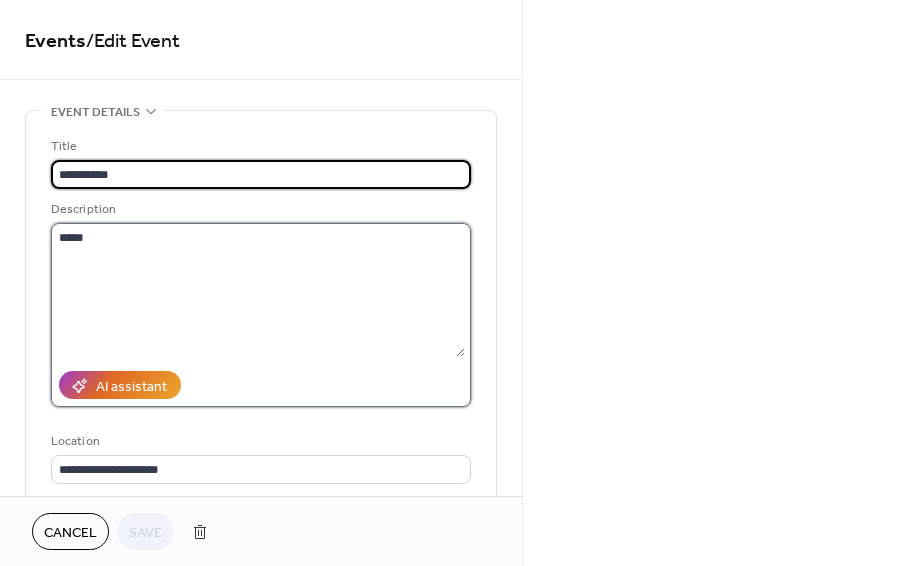 click on "*****" at bounding box center [258, 290] 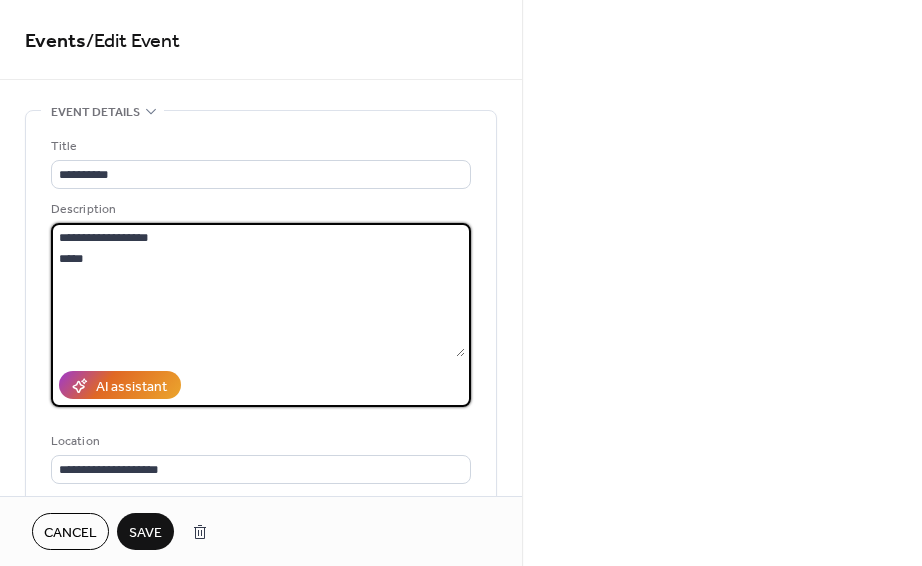 type on "**********" 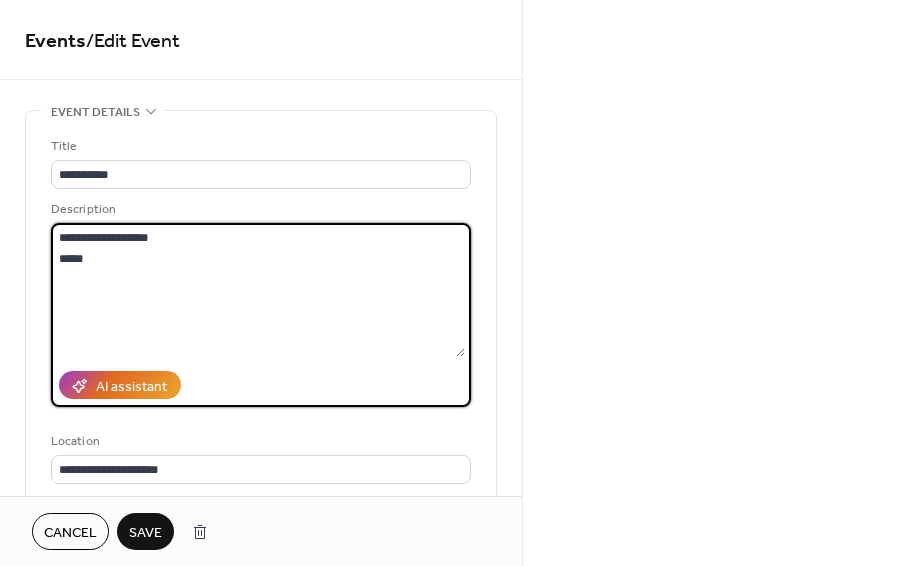 click on "Save" at bounding box center [145, 533] 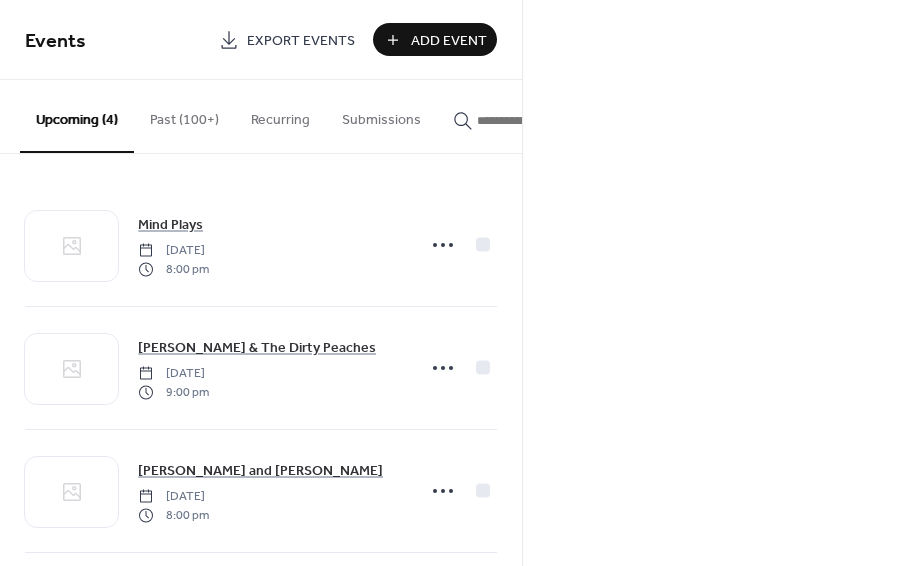 click on "Add Event" at bounding box center (435, 39) 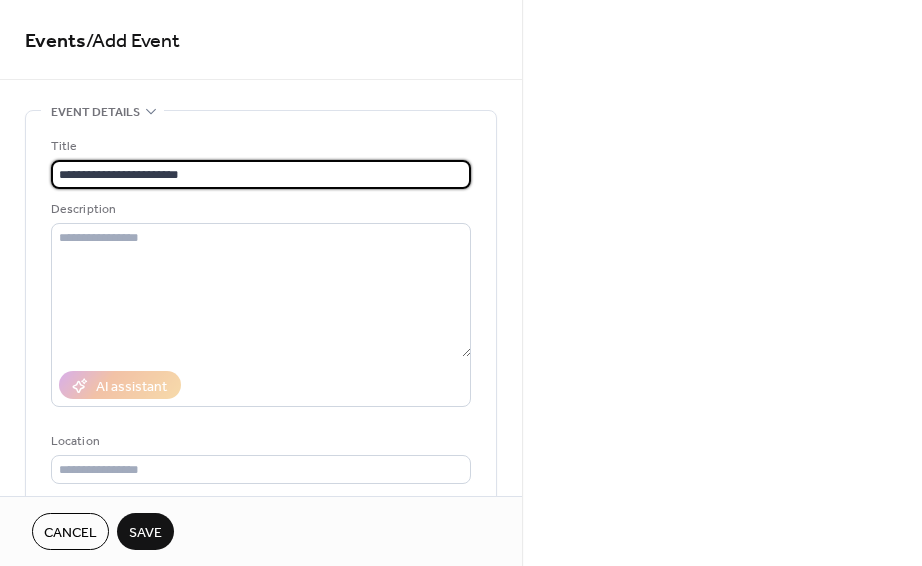 type on "**********" 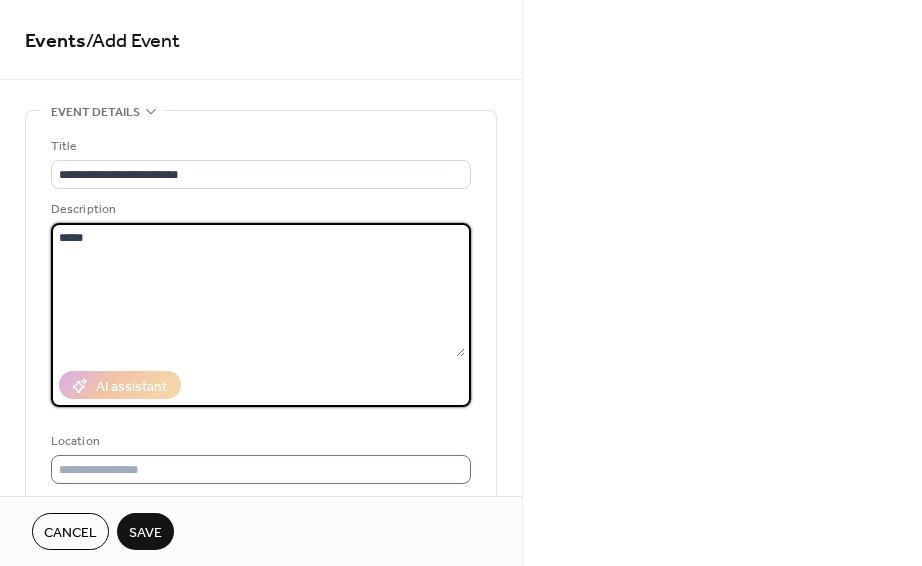 type on "*****" 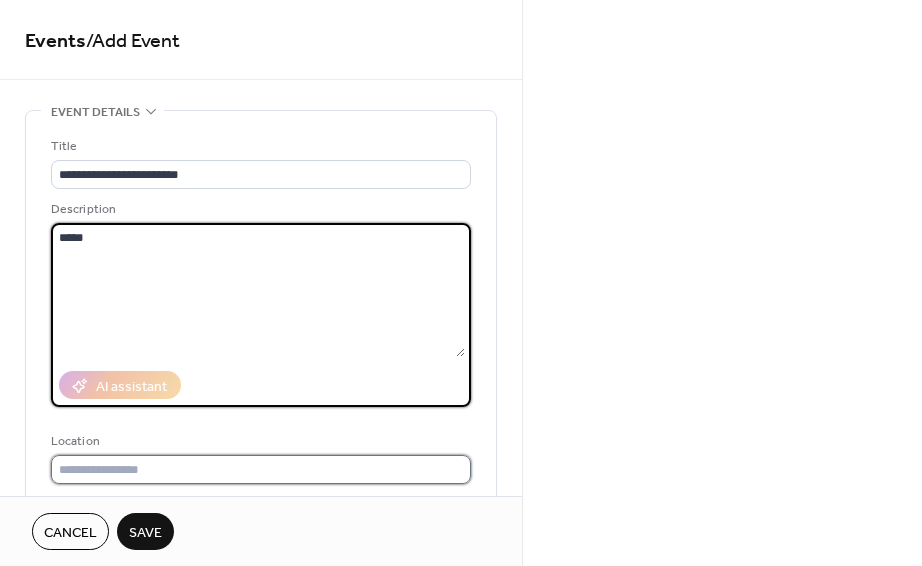 click at bounding box center (261, 469) 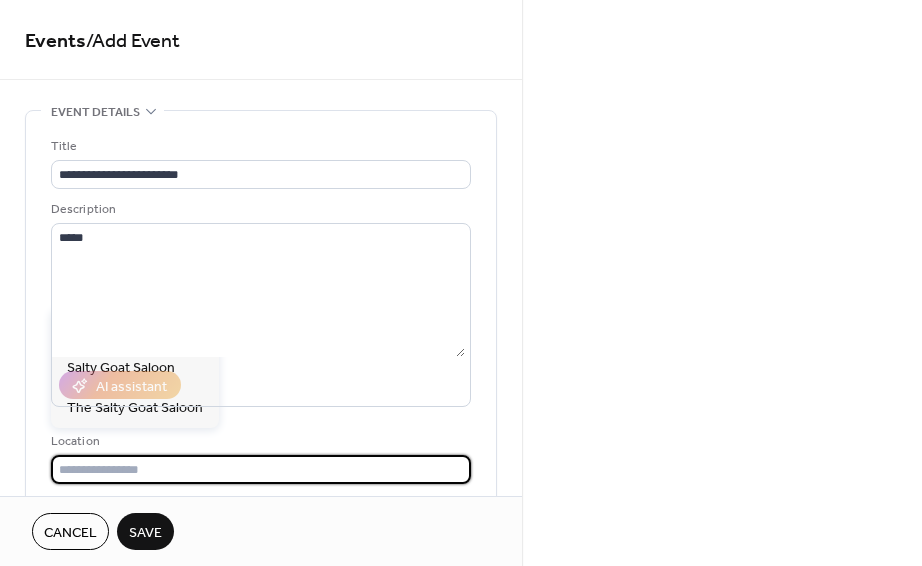 click on "[STREET_ADDRESS]" at bounding box center [135, 328] 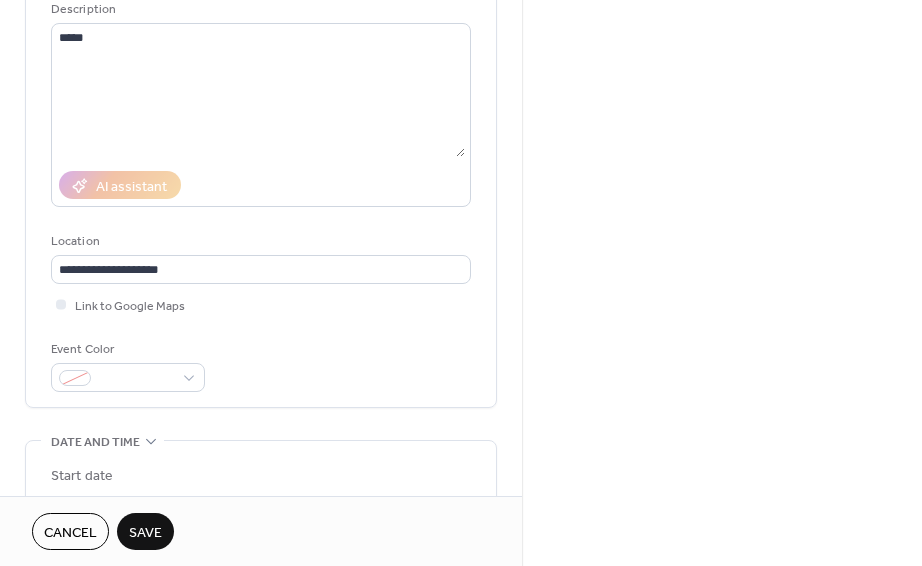 scroll, scrollTop: 400, scrollLeft: 0, axis: vertical 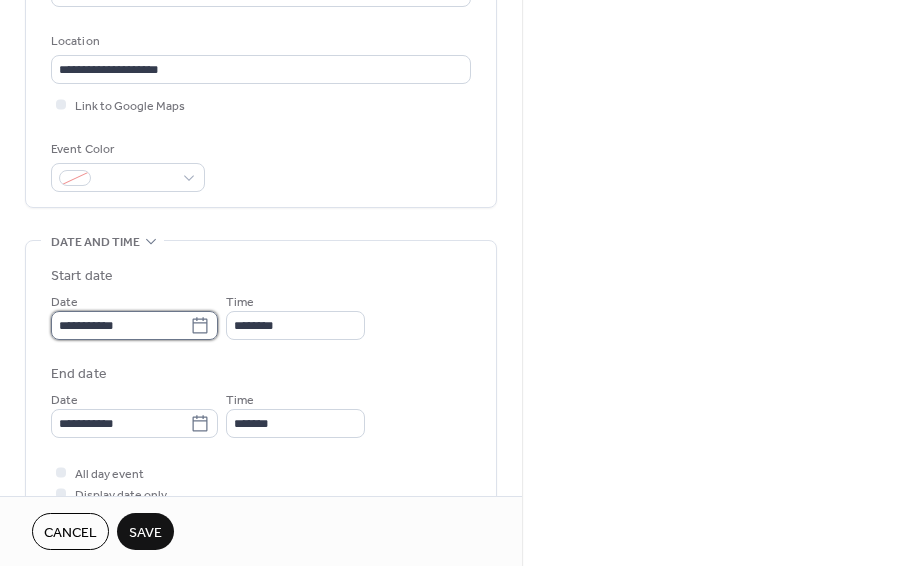 click on "**********" at bounding box center [120, 325] 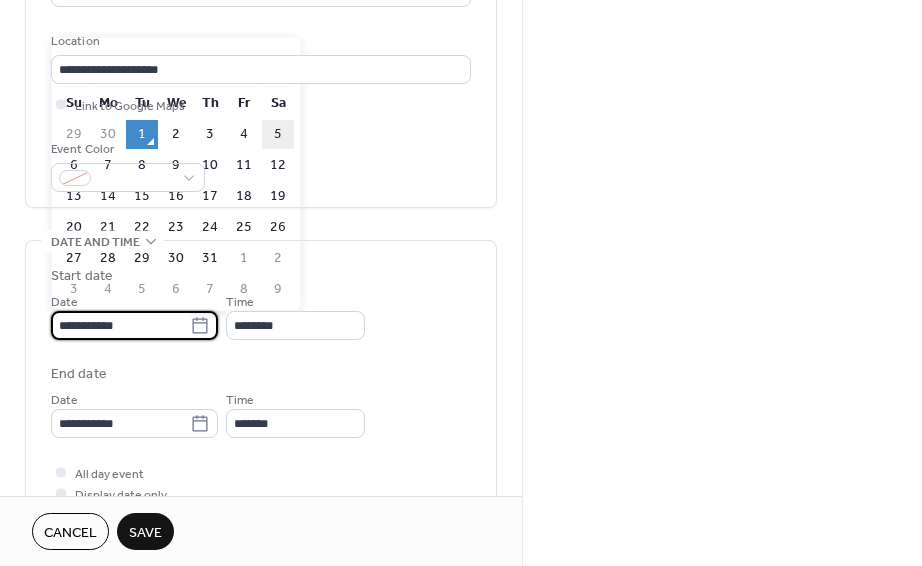 click on "5" at bounding box center (278, 134) 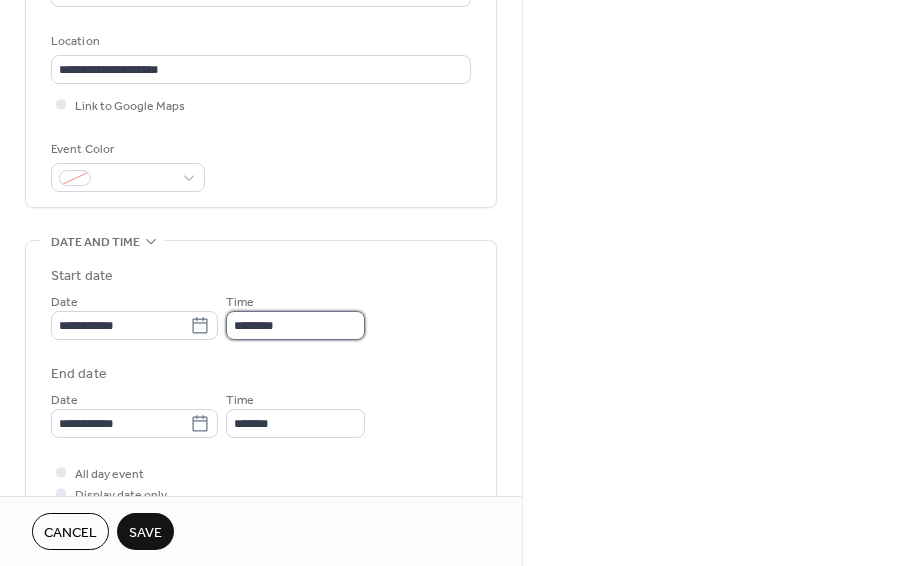 click on "********" at bounding box center (295, 325) 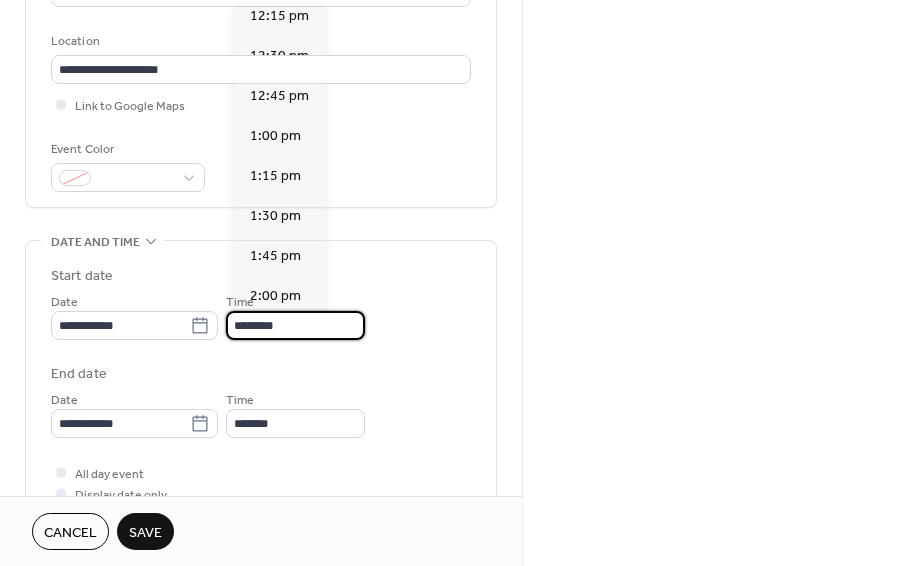 scroll, scrollTop: 2168, scrollLeft: 0, axis: vertical 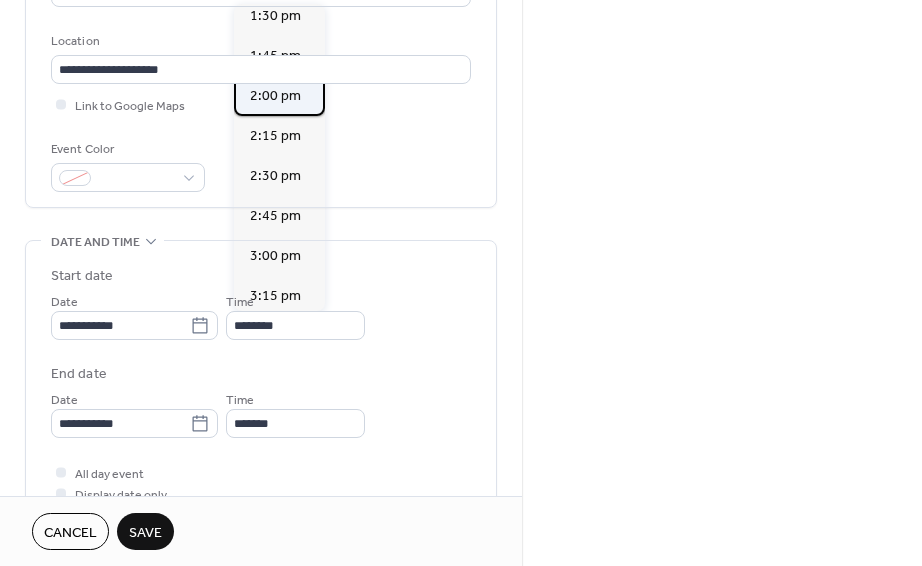 click on "2:00 pm" at bounding box center (279, 96) 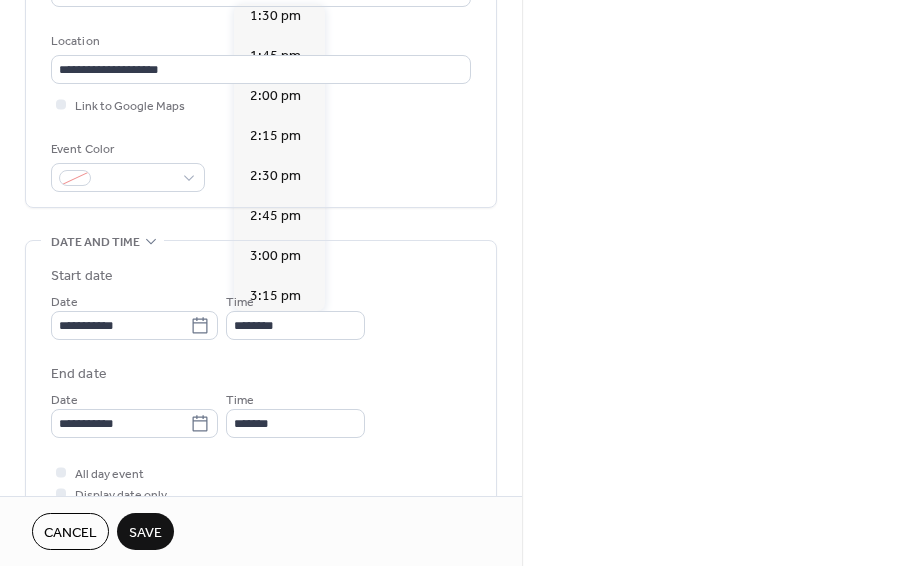 type on "*******" 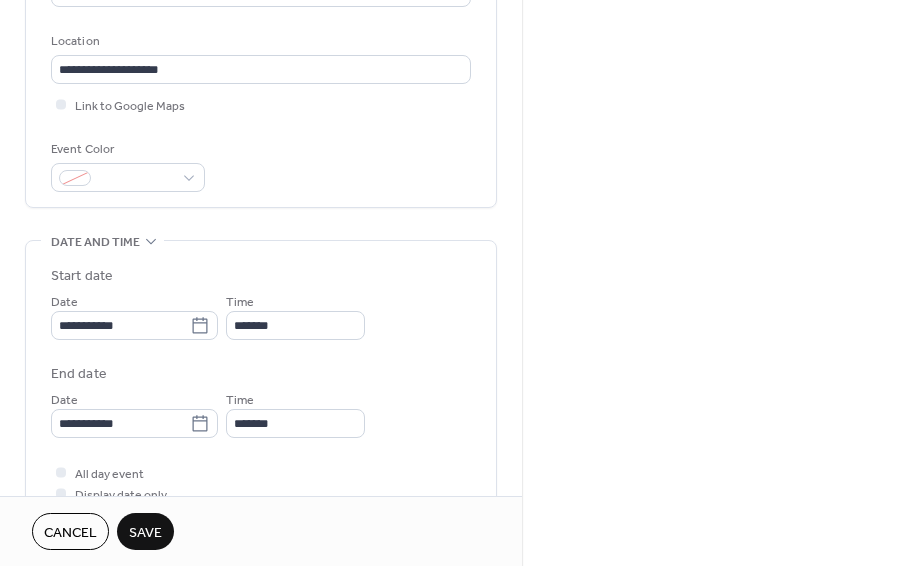 click on "**********" at bounding box center (261, 395) 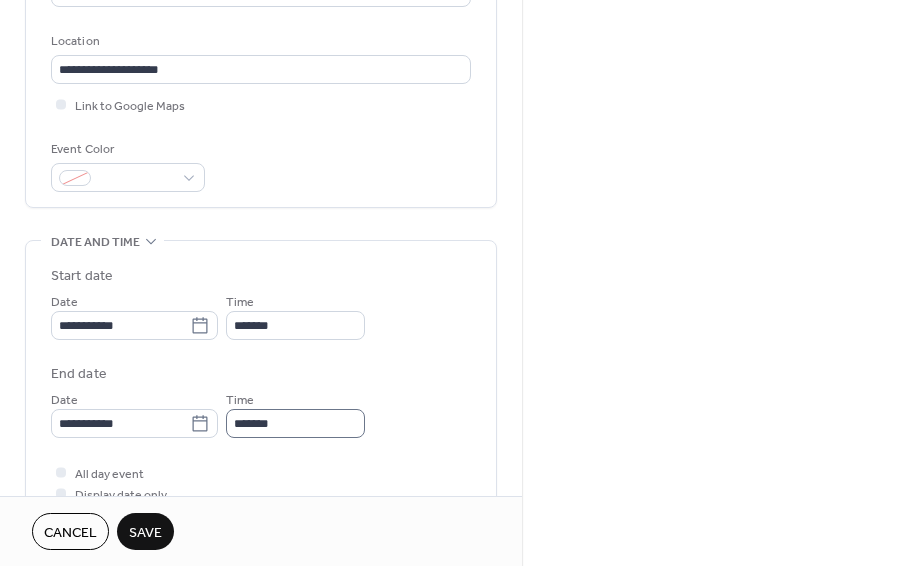 click on "Time *******" at bounding box center (295, 413) 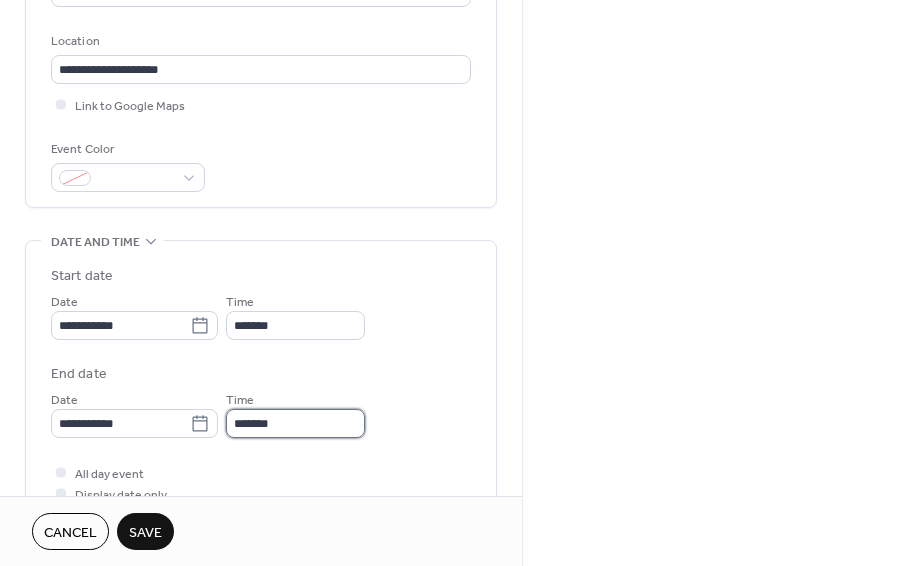 click on "*******" at bounding box center [295, 423] 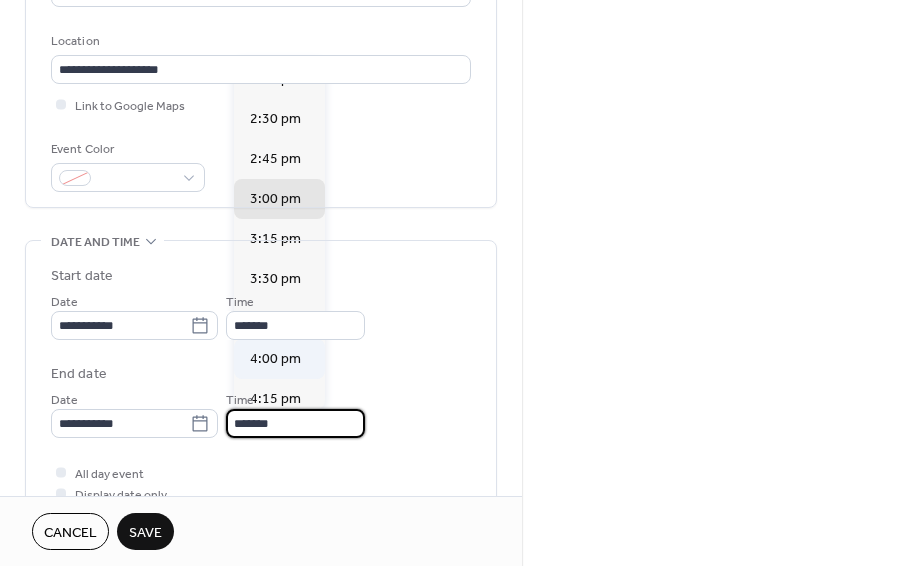scroll, scrollTop: 500, scrollLeft: 0, axis: vertical 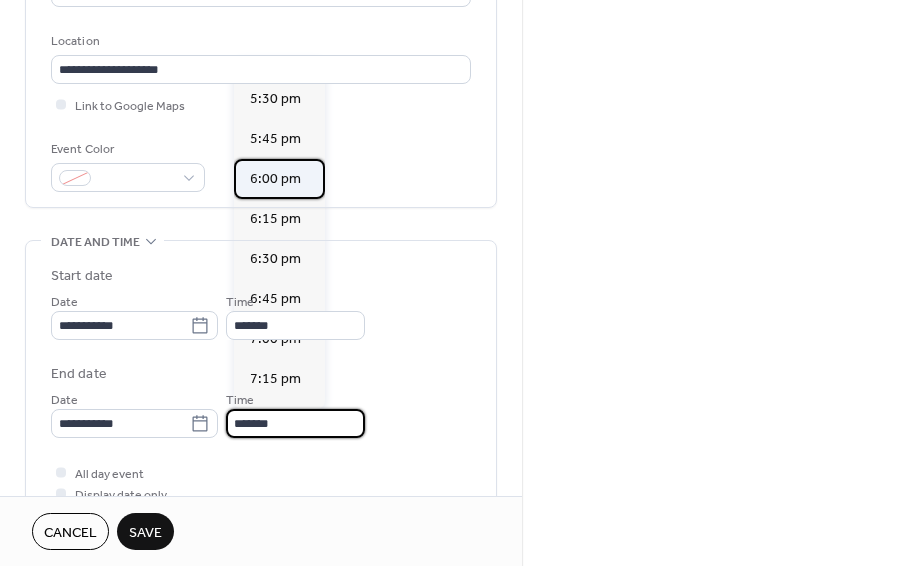 click on "6:00 pm" at bounding box center [275, 179] 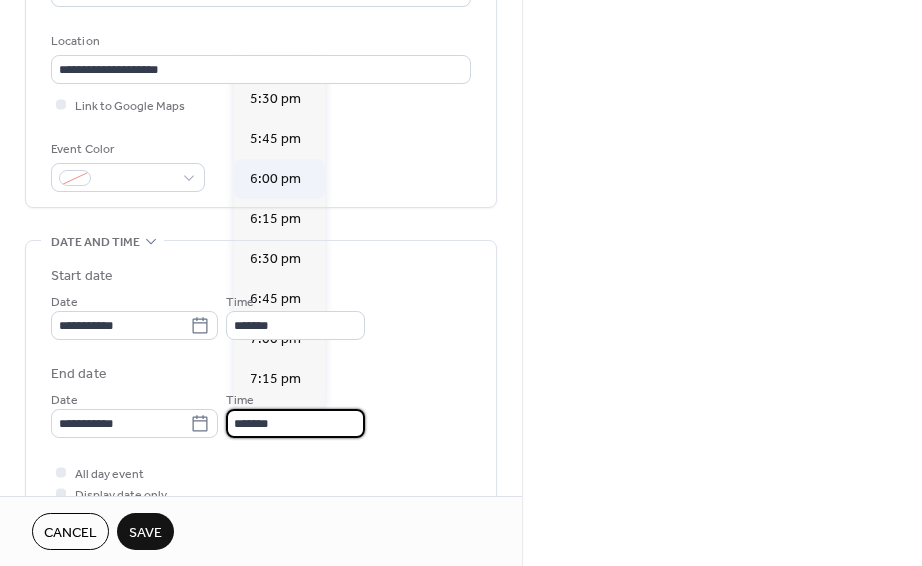 type on "*******" 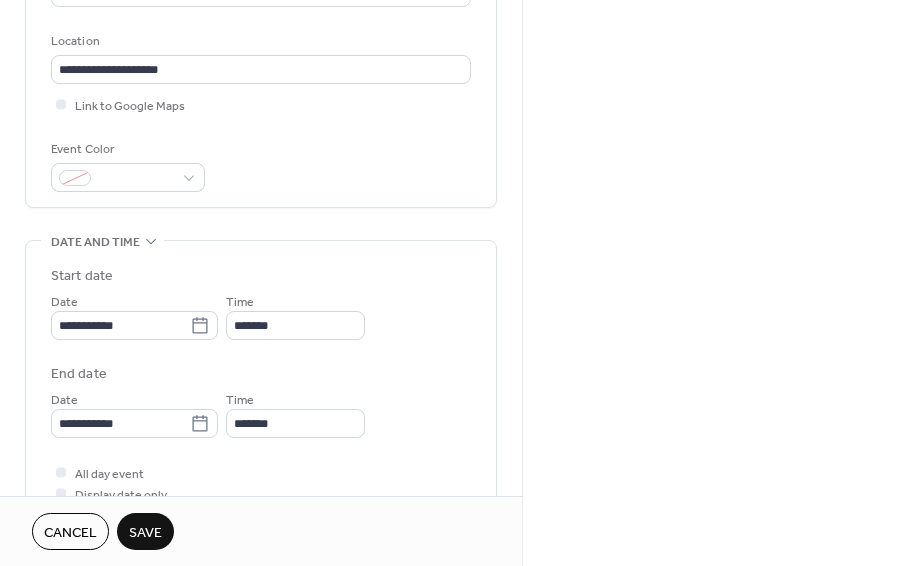 click on "Save" at bounding box center [145, 533] 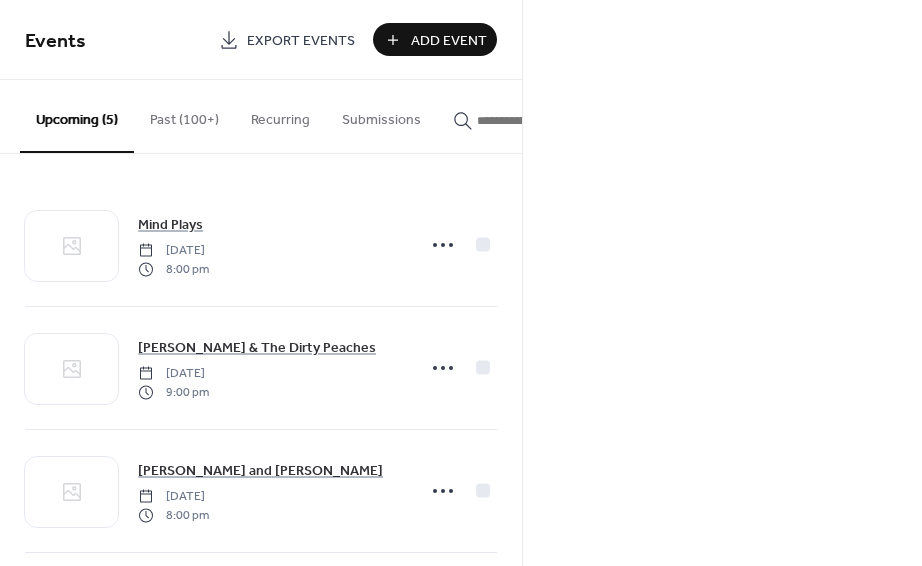 click on "Add Event" at bounding box center [449, 41] 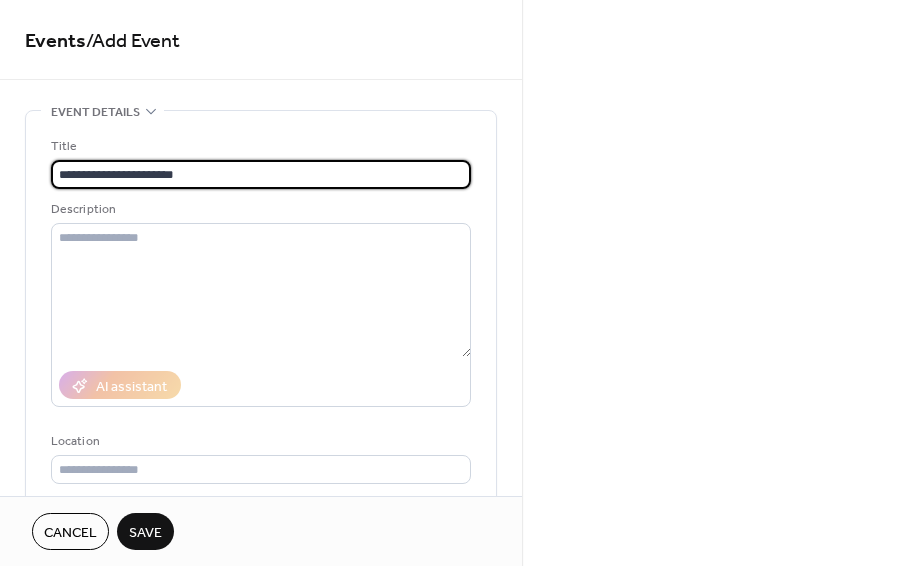 type on "**********" 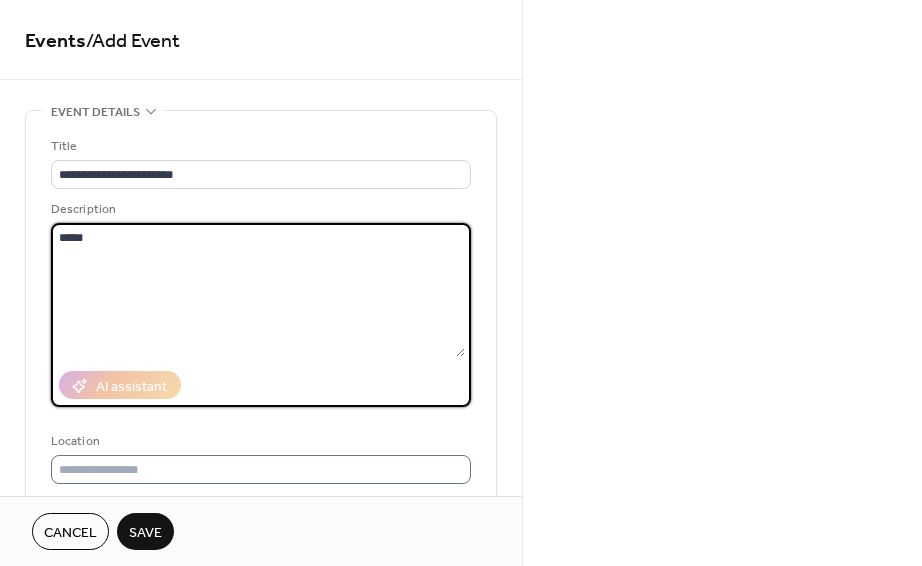 type on "*****" 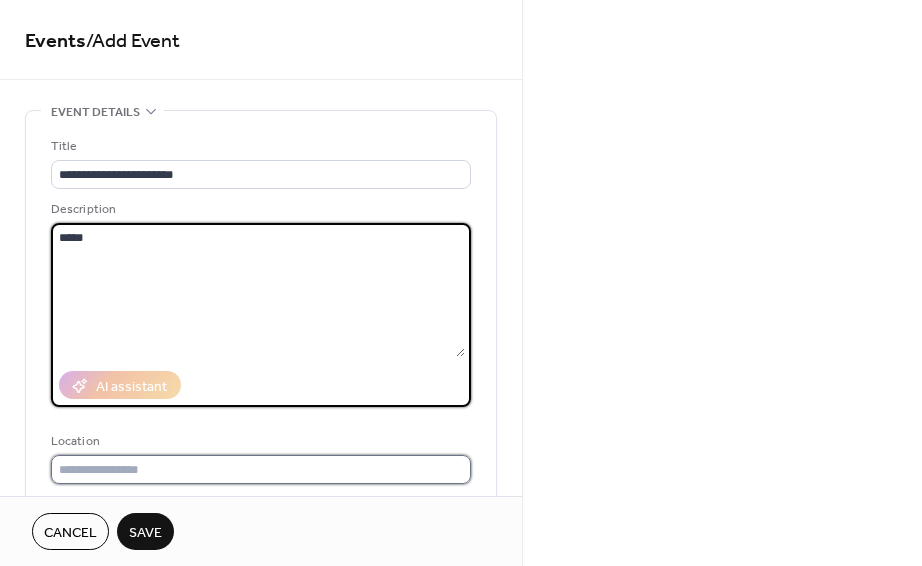 click at bounding box center [261, 469] 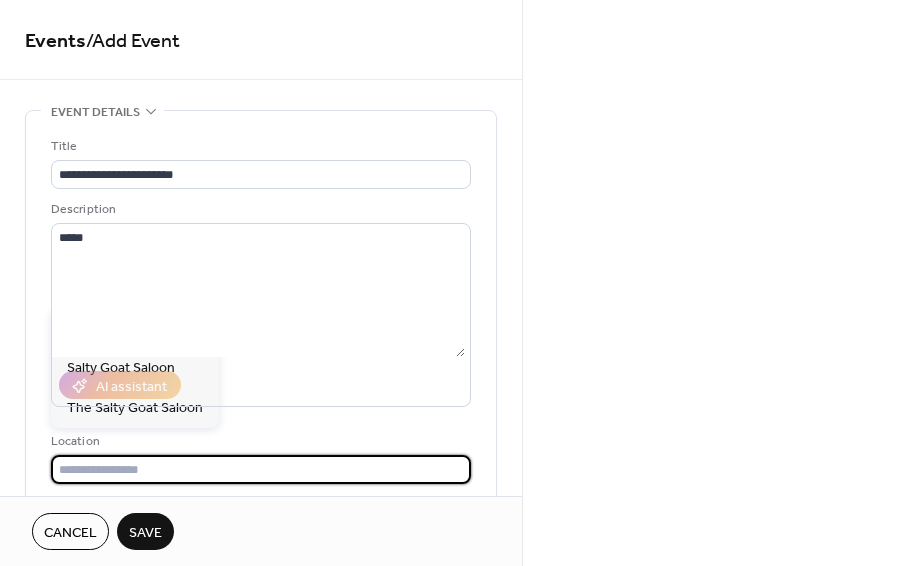 click on "[STREET_ADDRESS]" at bounding box center [130, 328] 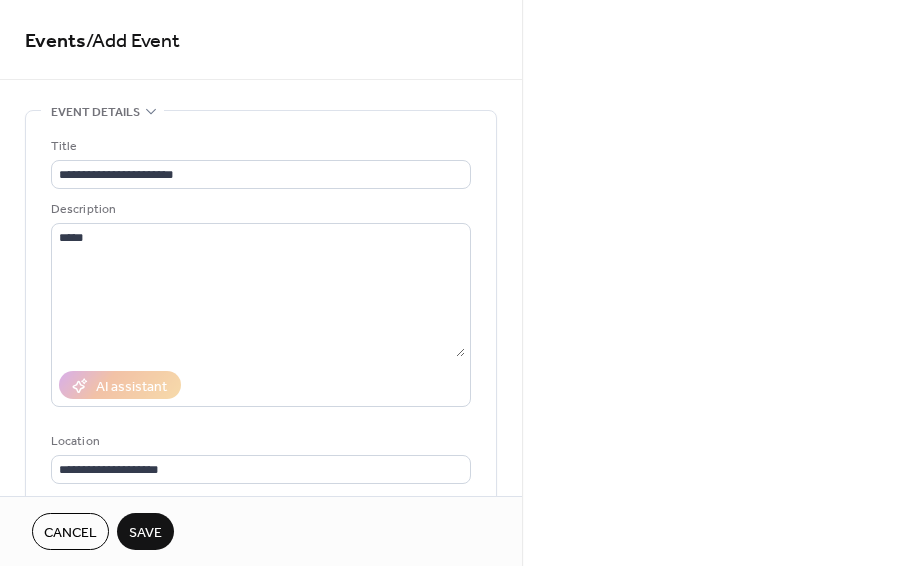 scroll, scrollTop: 300, scrollLeft: 0, axis: vertical 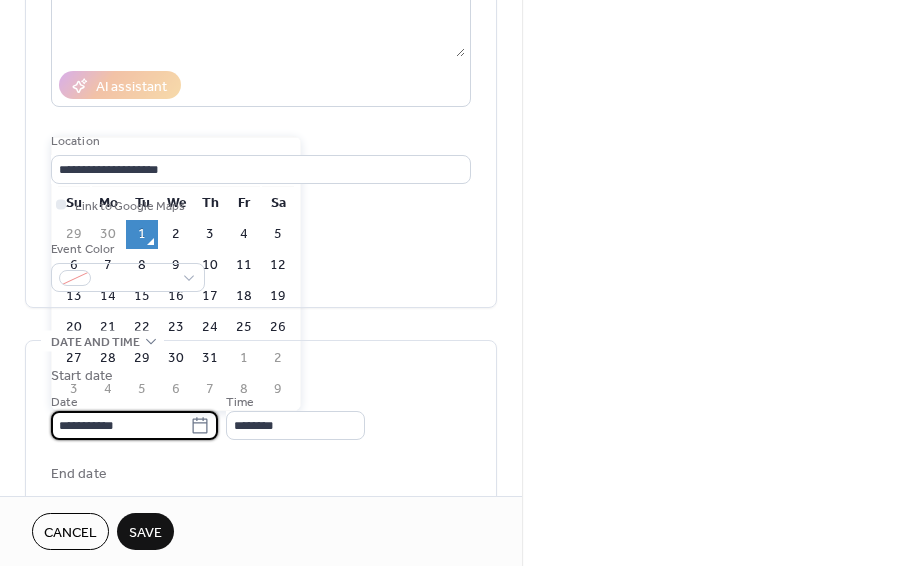 click on "**********" at bounding box center (120, 425) 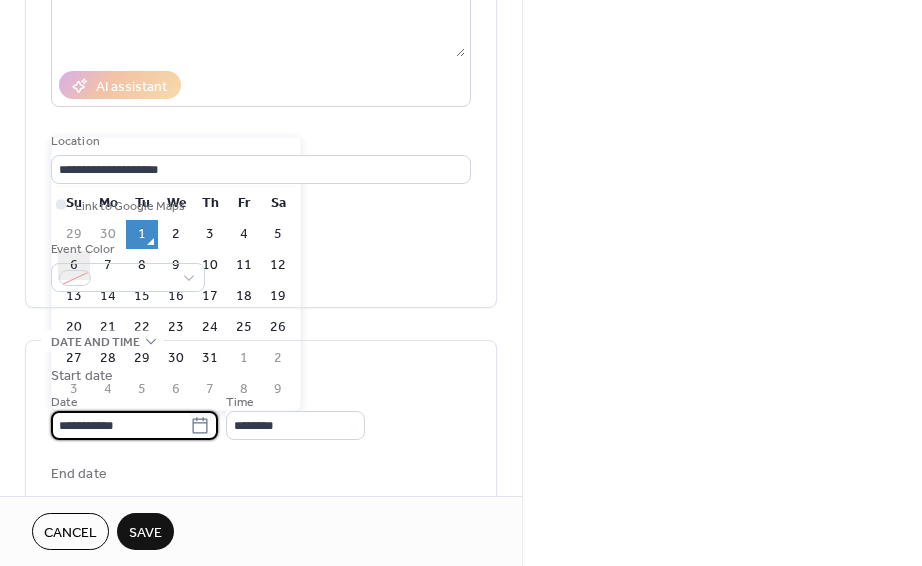 click on "6" at bounding box center [74, 265] 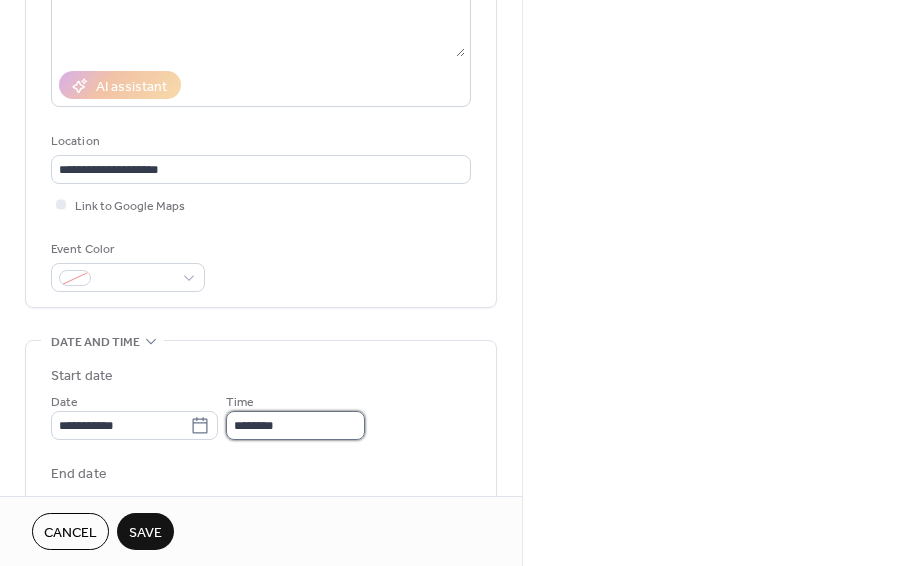 click on "********" at bounding box center (295, 425) 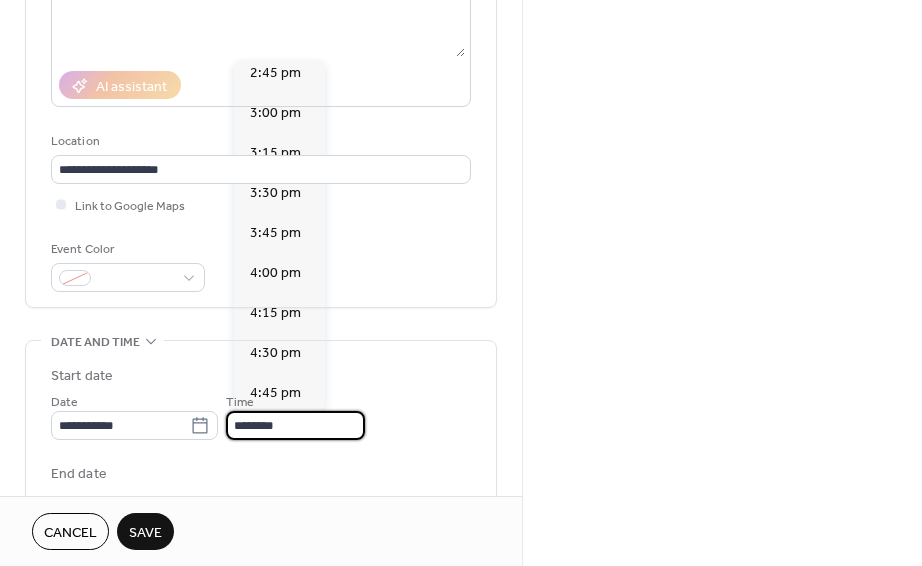 scroll, scrollTop: 2268, scrollLeft: 0, axis: vertical 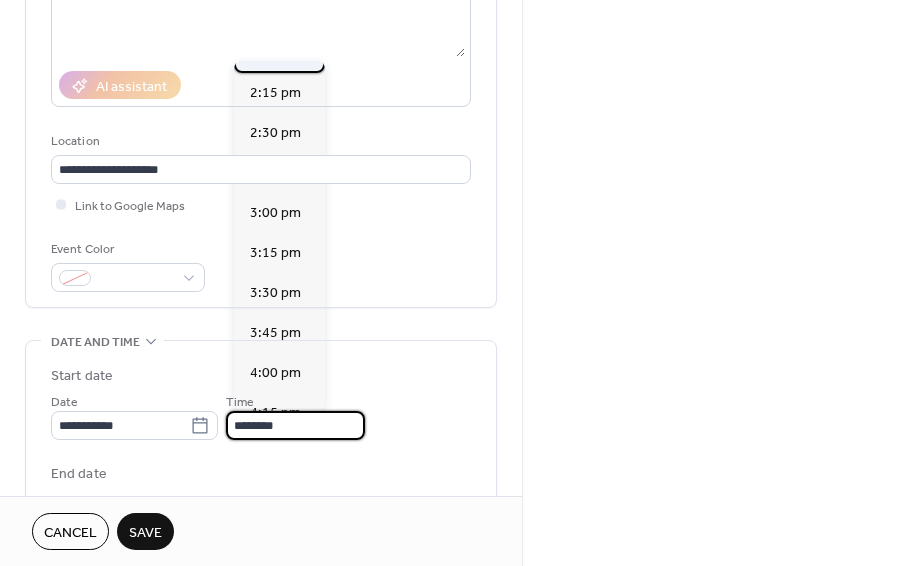 click on "2:00 pm" at bounding box center (279, 53) 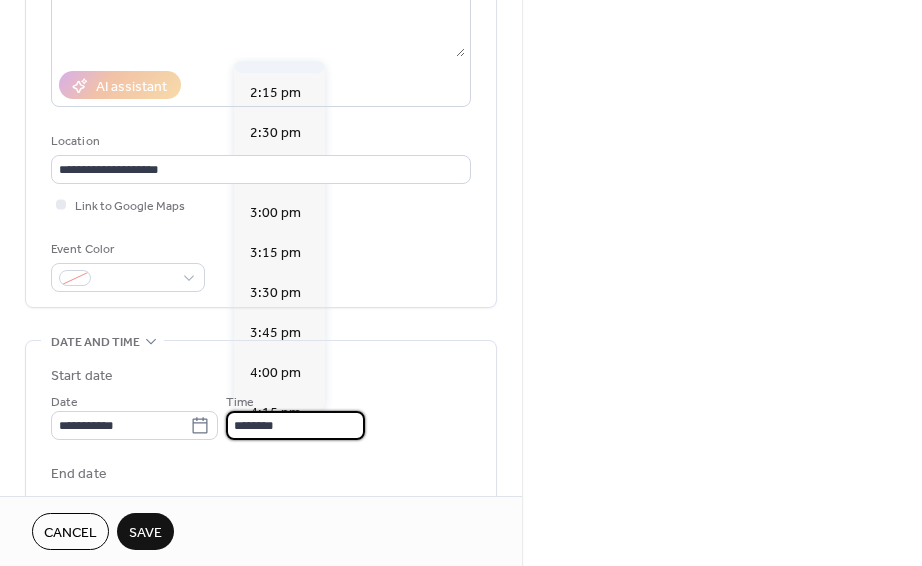 type on "*******" 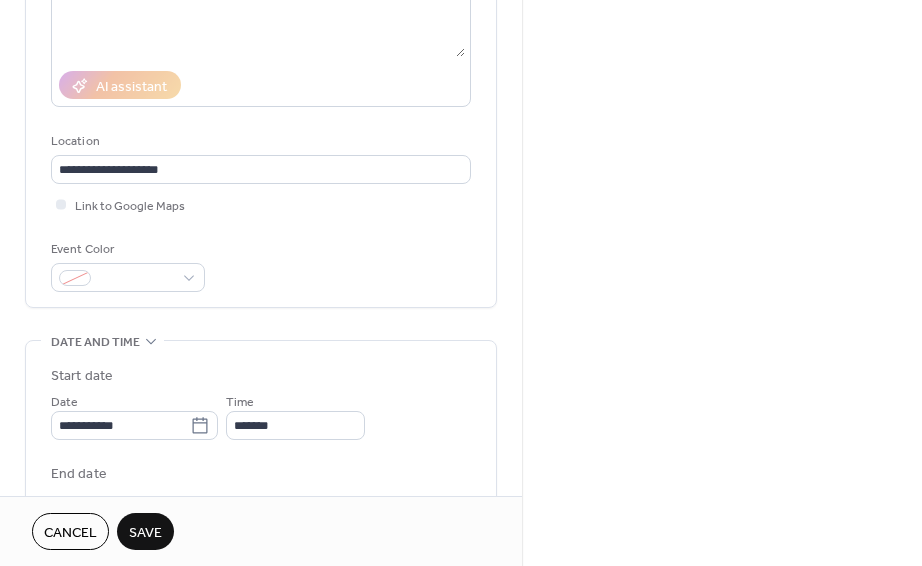 scroll, scrollTop: 500, scrollLeft: 0, axis: vertical 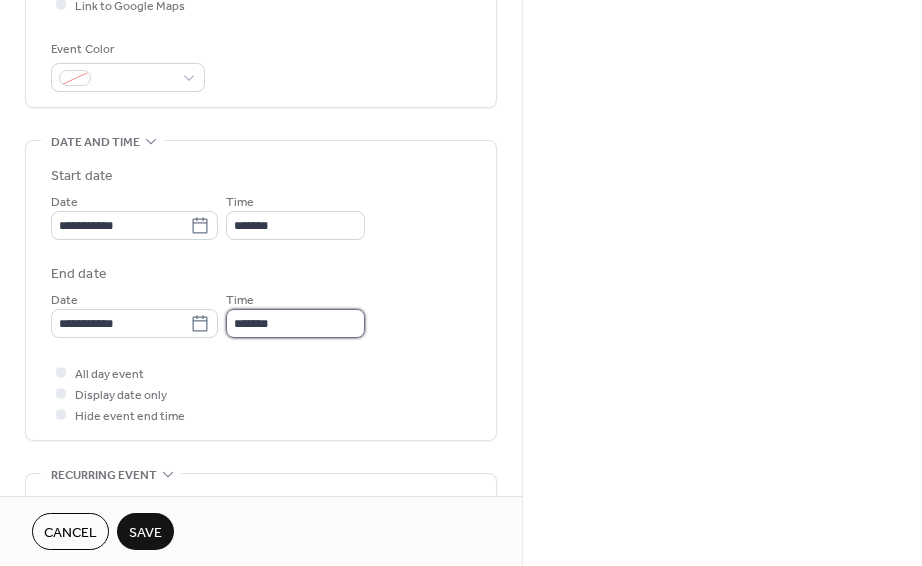 click on "*******" at bounding box center (295, 323) 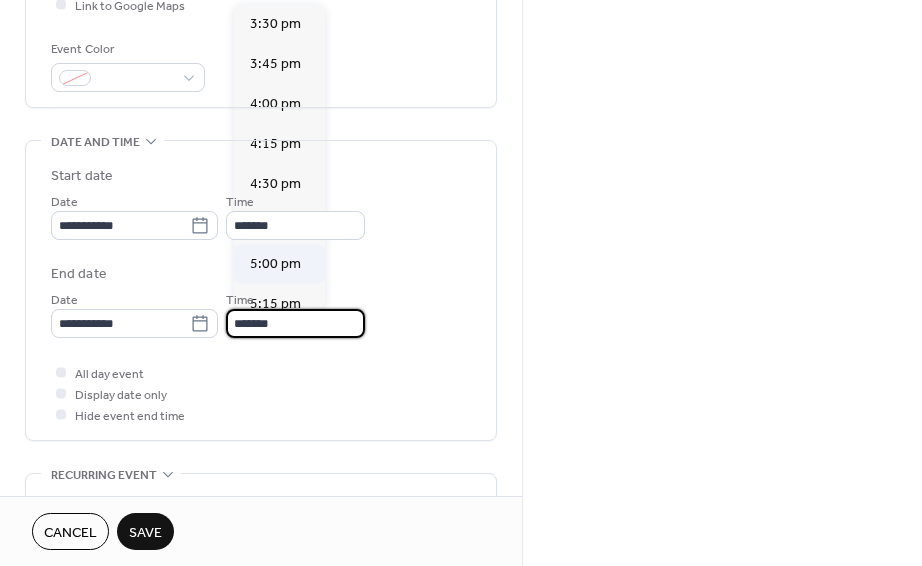 scroll, scrollTop: 400, scrollLeft: 0, axis: vertical 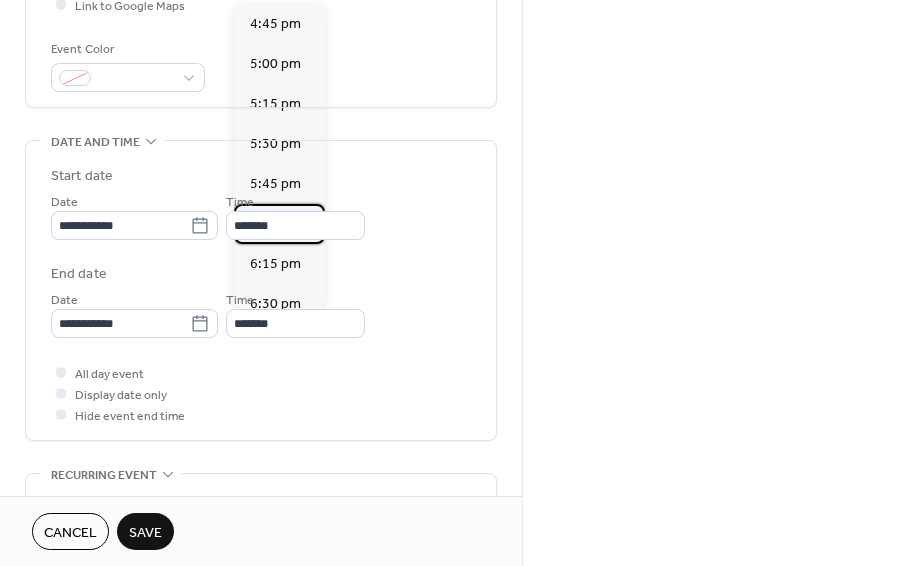 click on "6:00 pm" at bounding box center [275, 224] 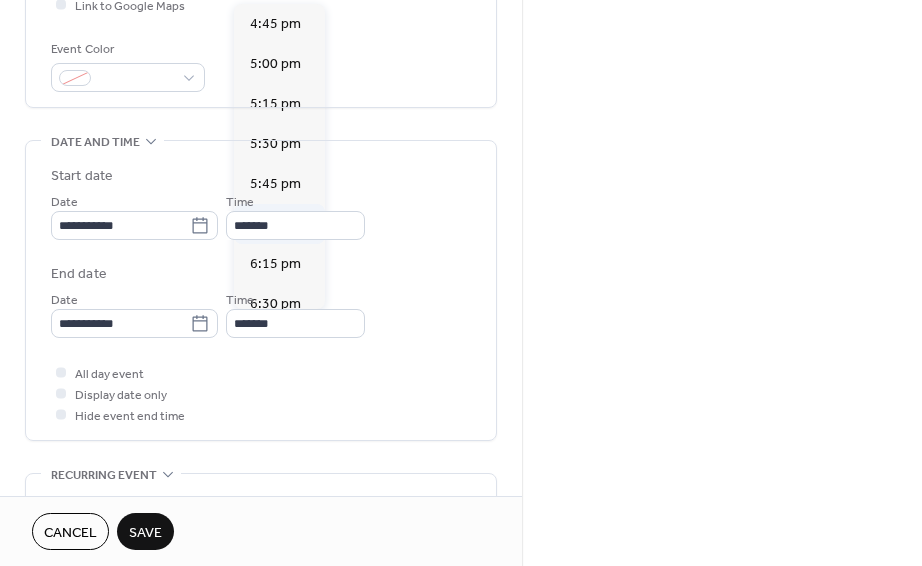 type on "*******" 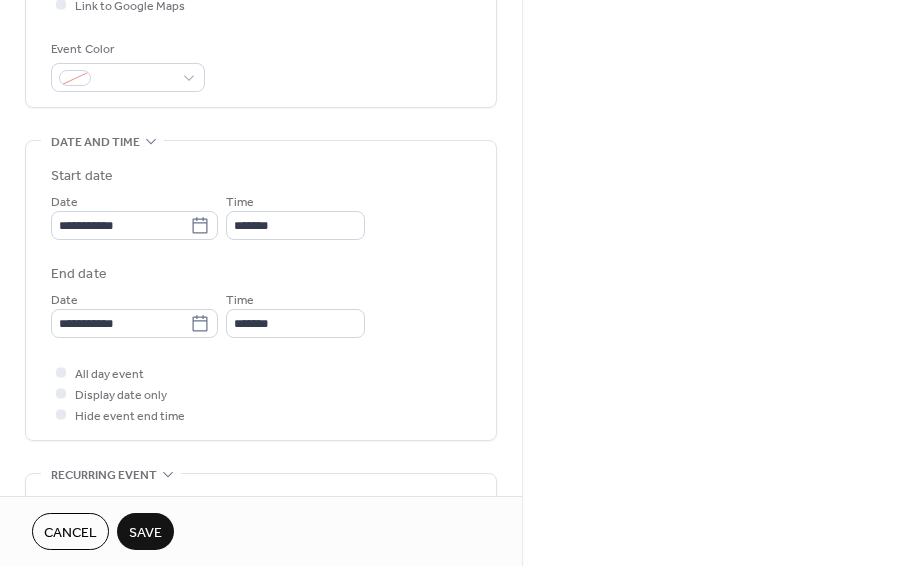 click on "Save" at bounding box center (145, 533) 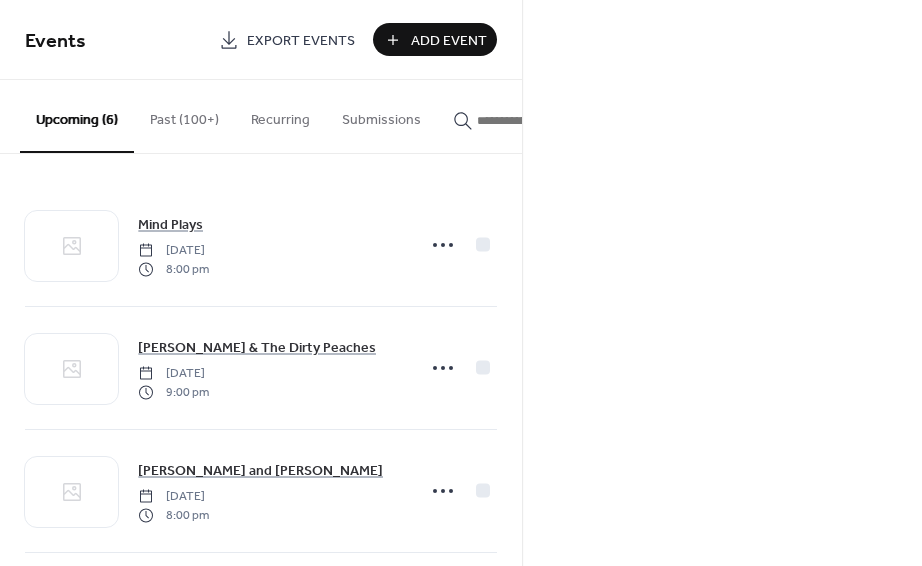 click on "Add Event" at bounding box center [449, 41] 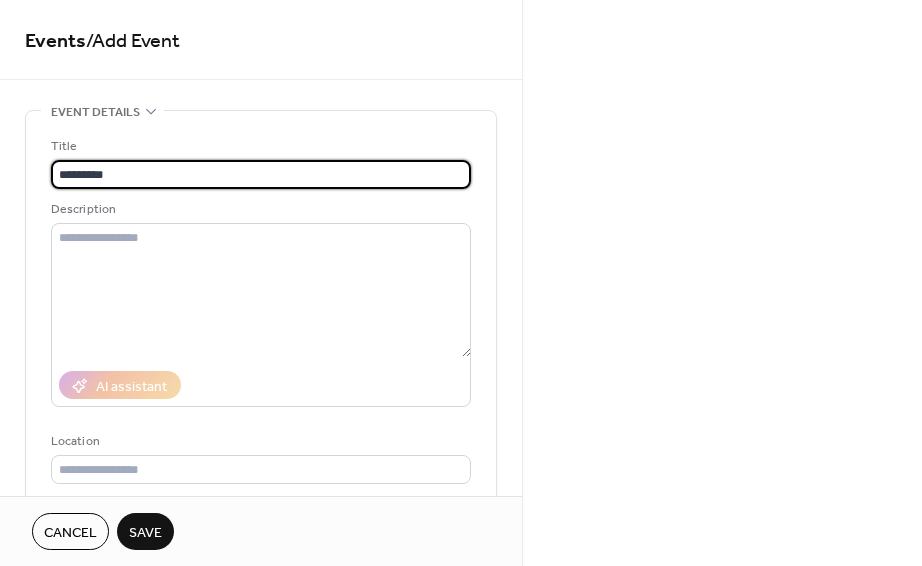 type on "*********" 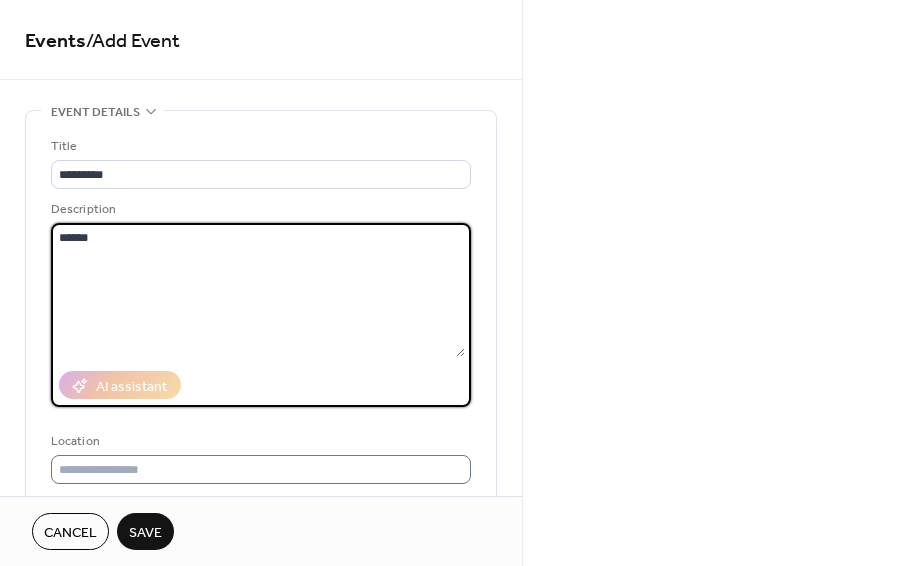 type on "******" 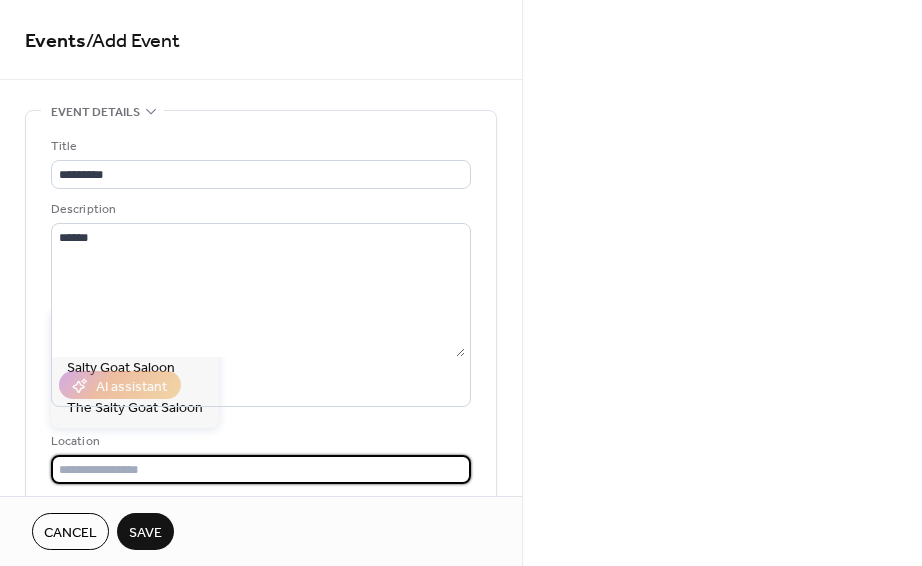 click at bounding box center [261, 469] 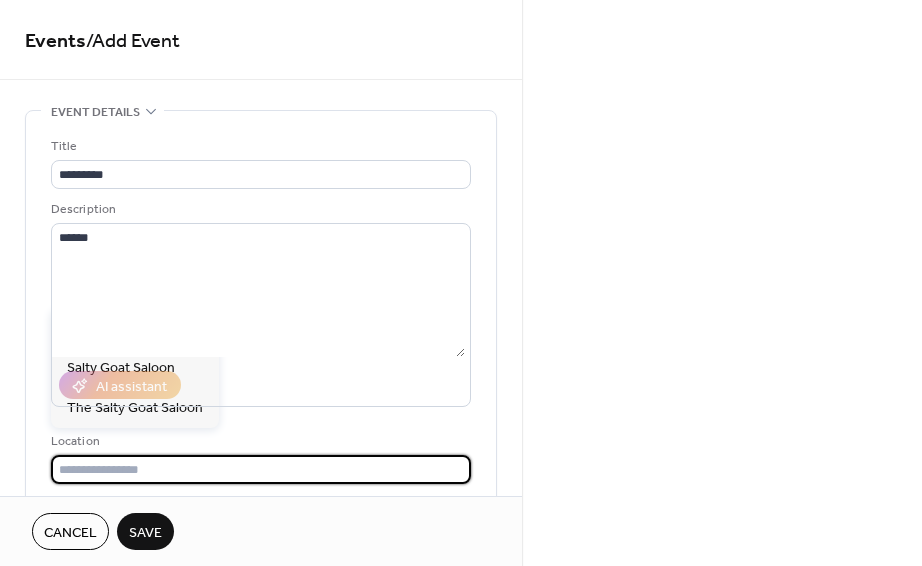 click on "[STREET_ADDRESS]" at bounding box center [130, 328] 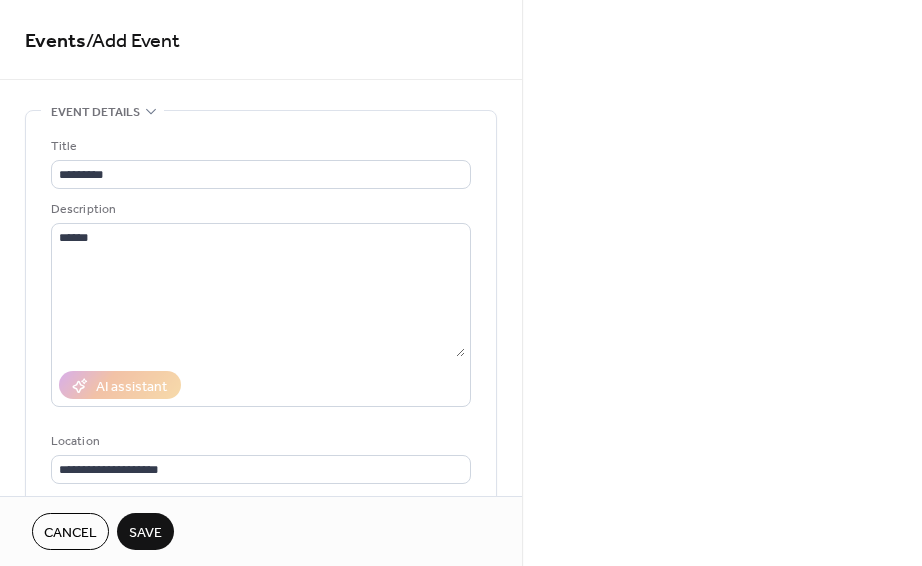 type on "**********" 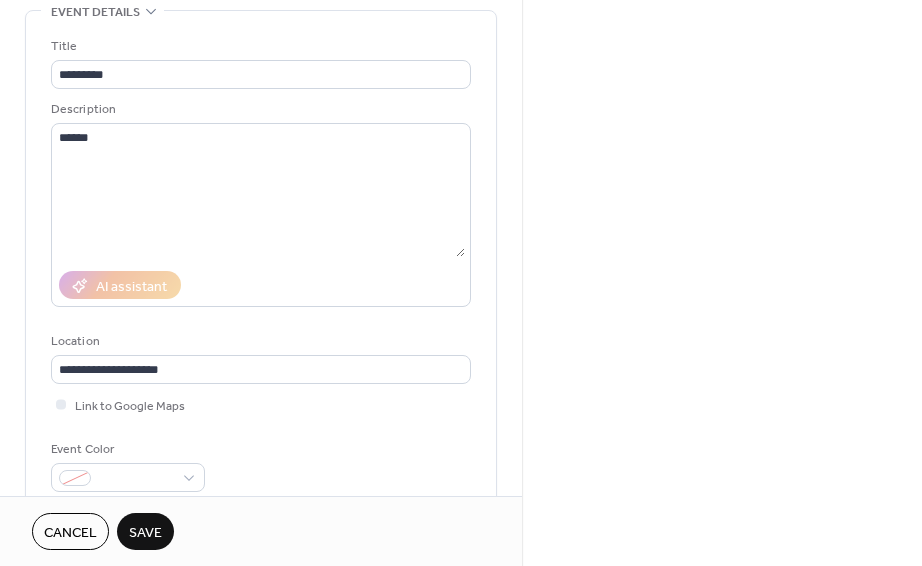 scroll, scrollTop: 400, scrollLeft: 0, axis: vertical 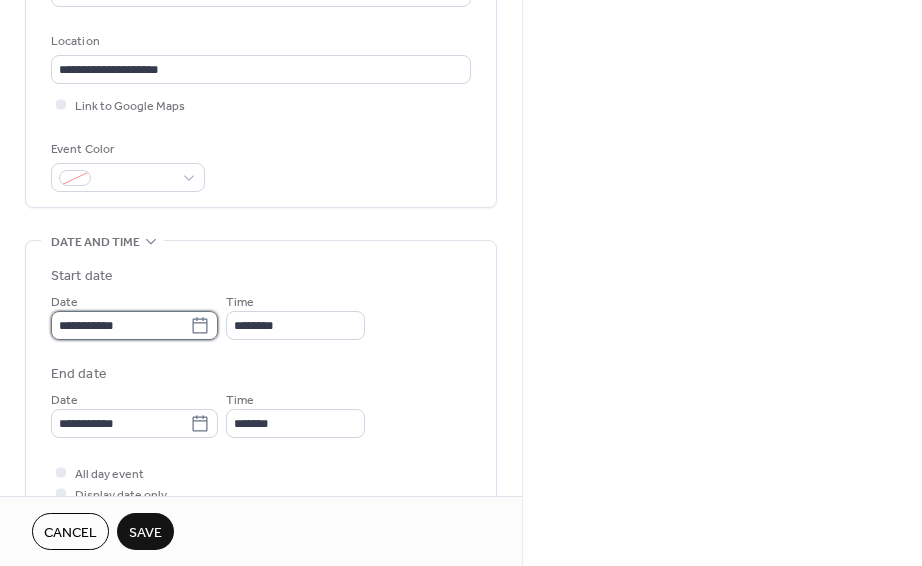 click on "**********" at bounding box center [120, 325] 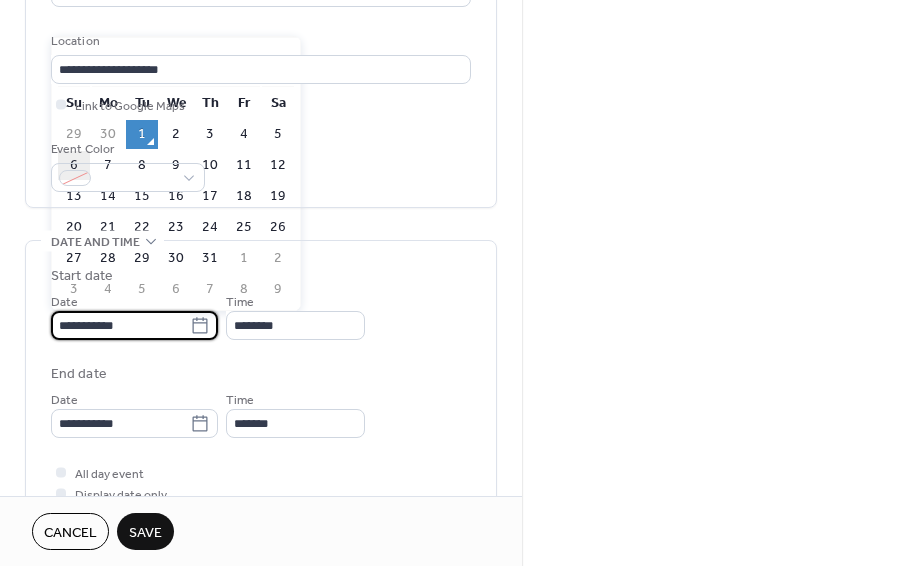 click on "6" at bounding box center [74, 165] 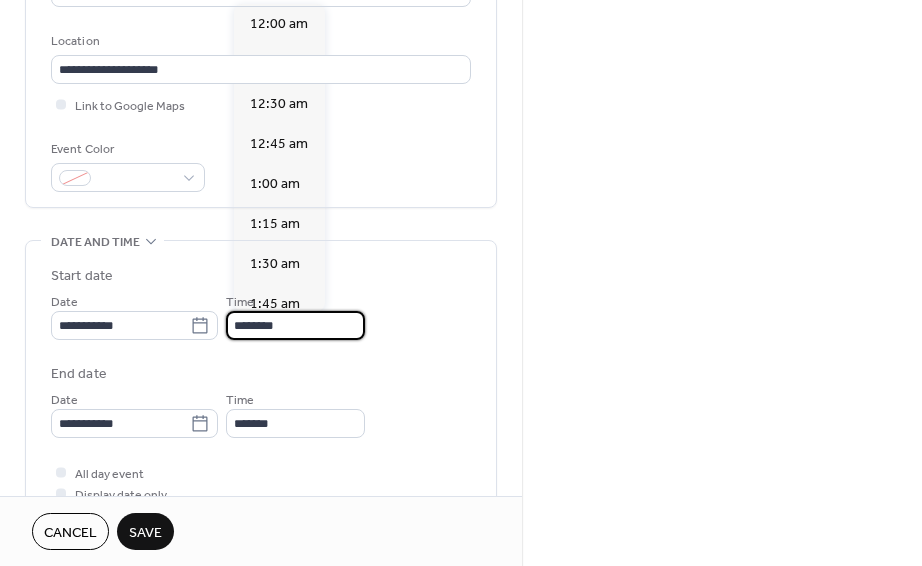 click on "********" at bounding box center (295, 325) 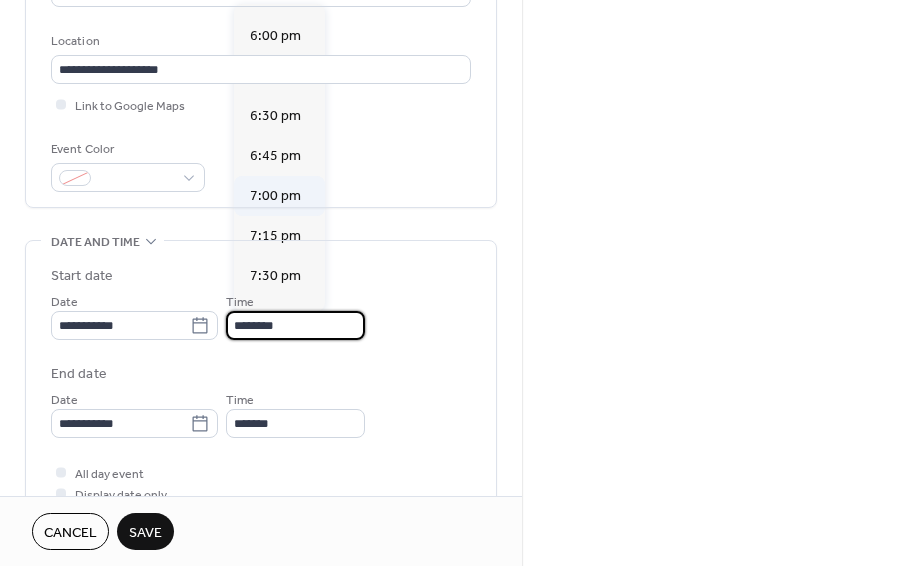 scroll, scrollTop: 3168, scrollLeft: 0, axis: vertical 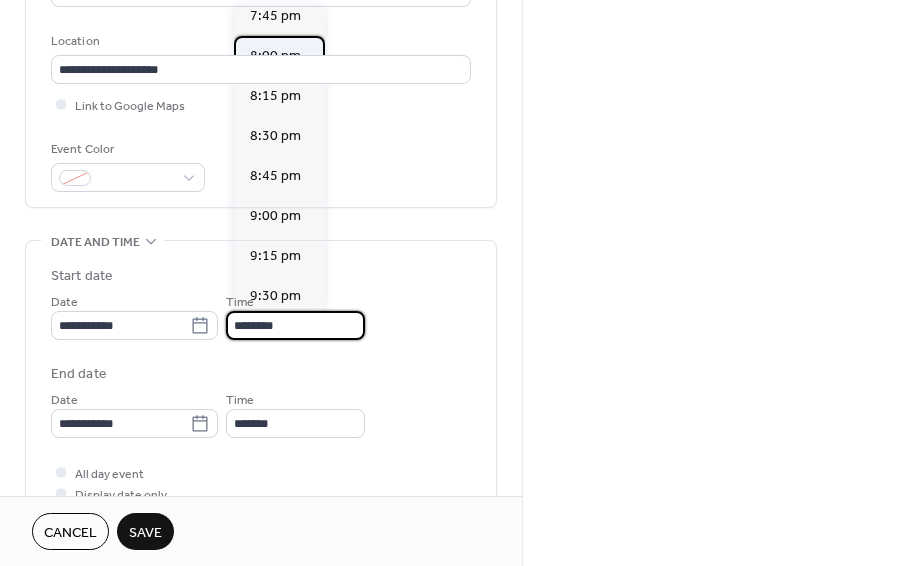 click on "8:00 pm" at bounding box center (275, 56) 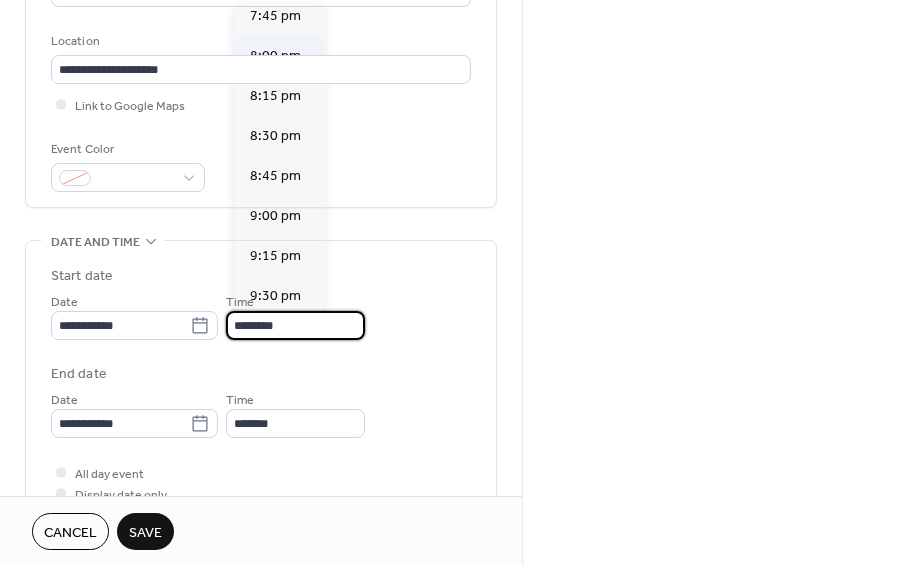 type on "*******" 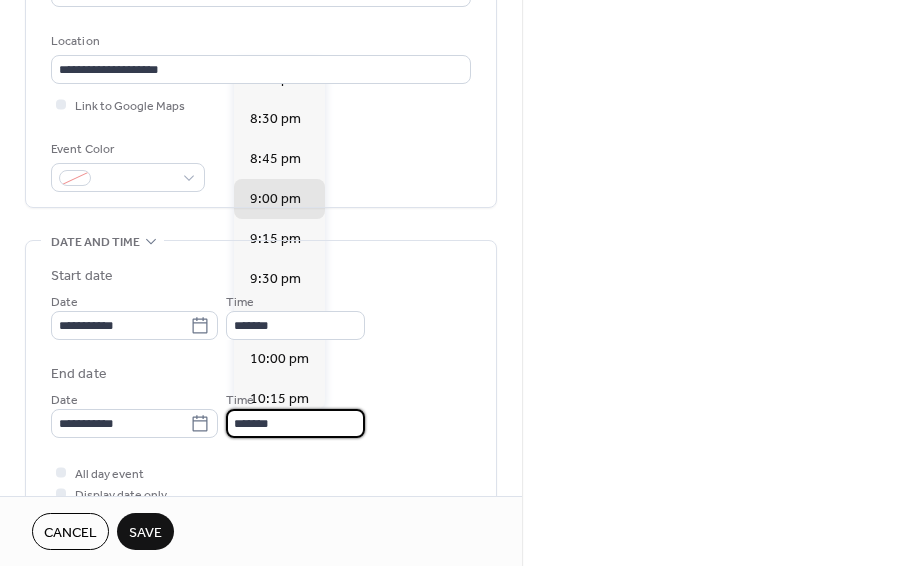 click on "*******" at bounding box center (295, 423) 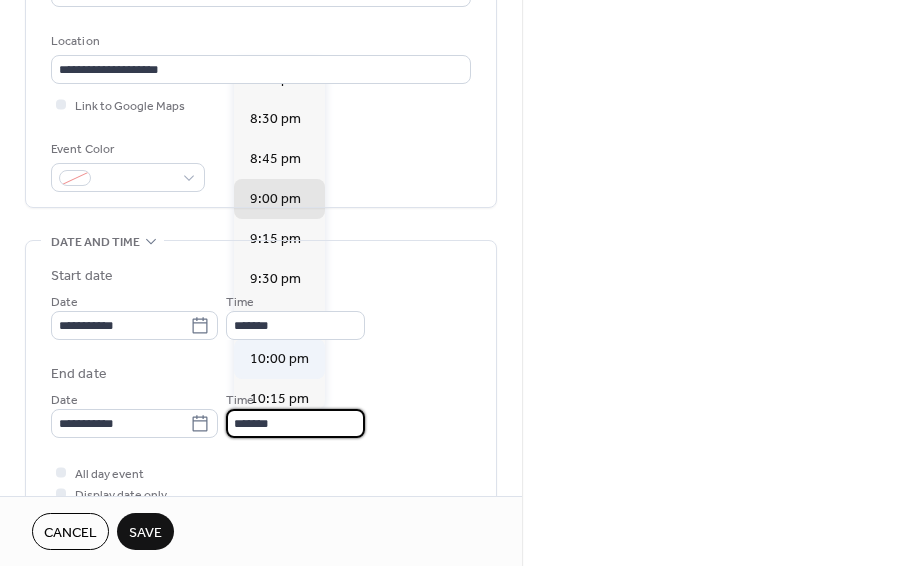 scroll, scrollTop: 265, scrollLeft: 0, axis: vertical 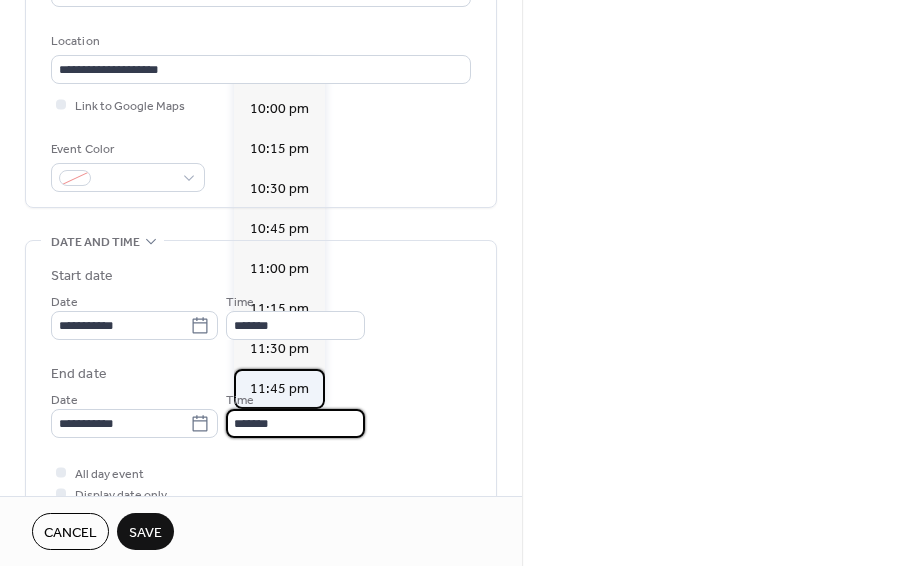 click on "11:45 pm" at bounding box center [279, 389] 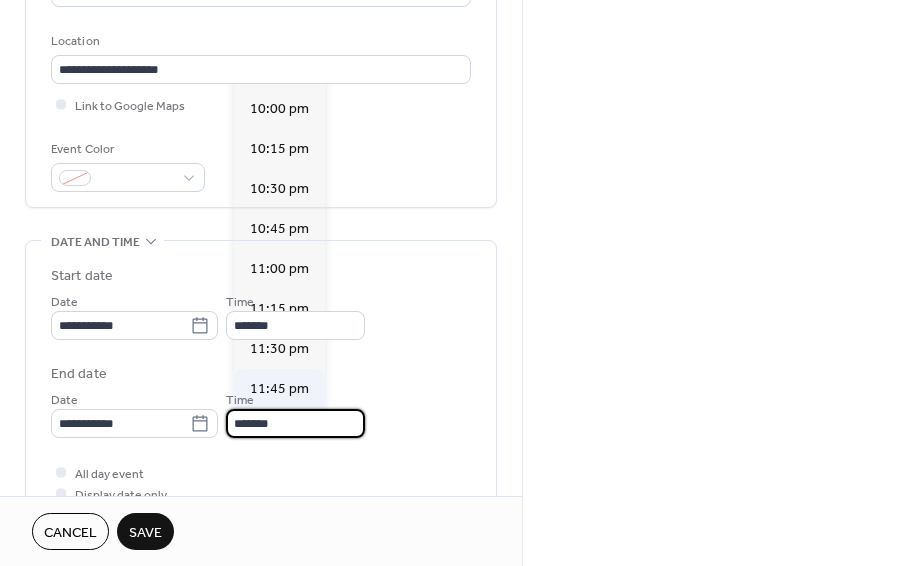 type on "********" 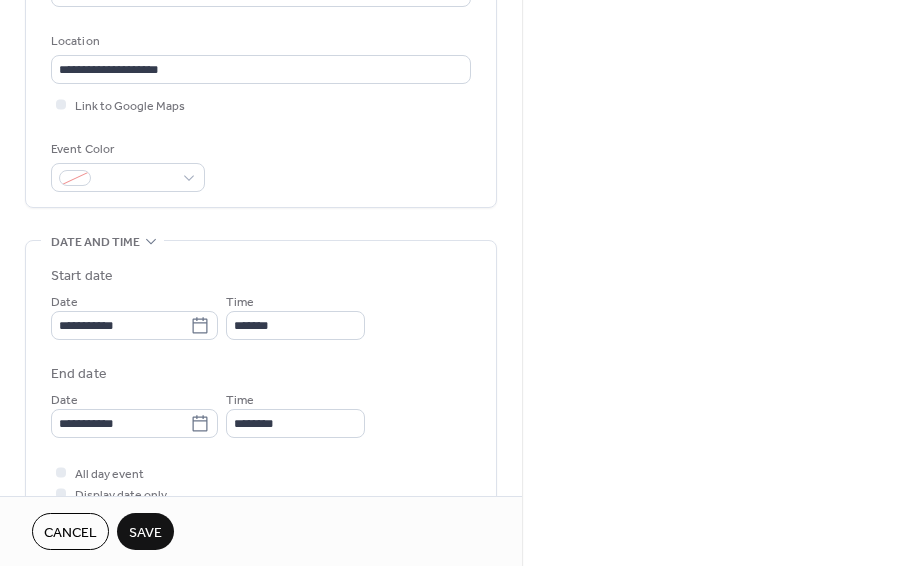 click on "Save" at bounding box center [145, 533] 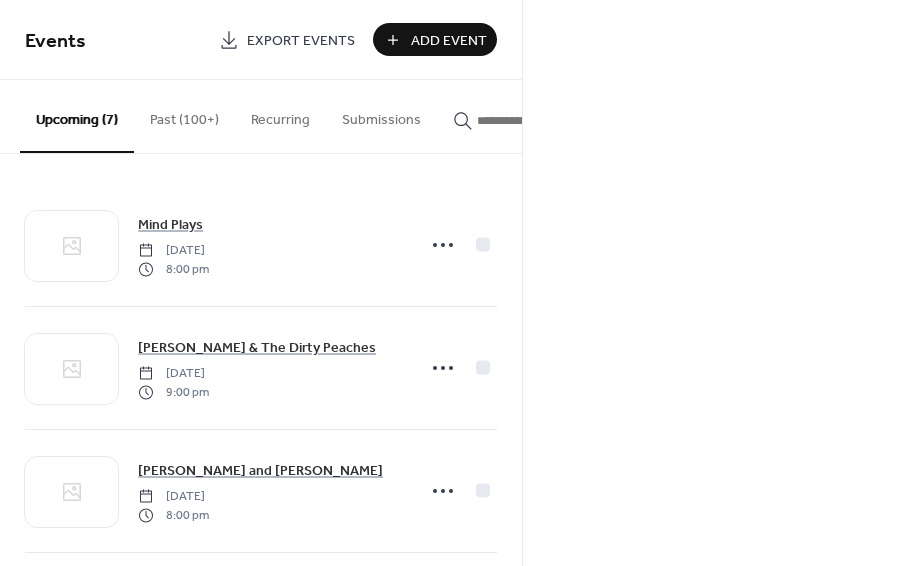 click on "Add Event" at bounding box center (435, 39) 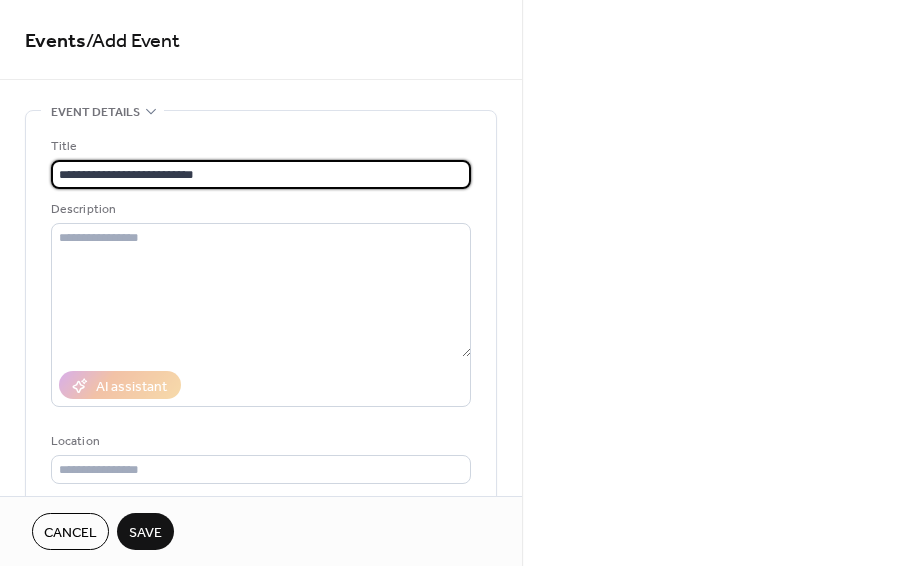 type on "**********" 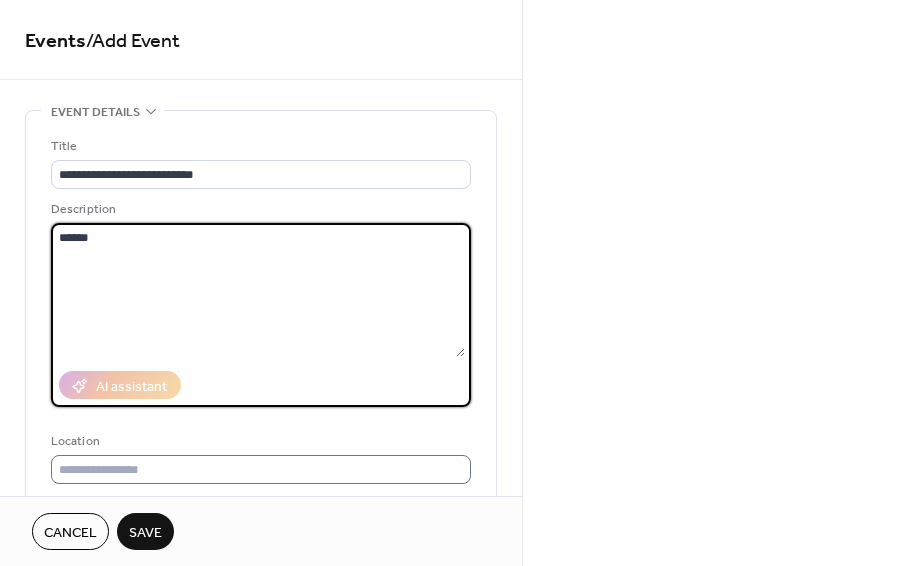 type on "******" 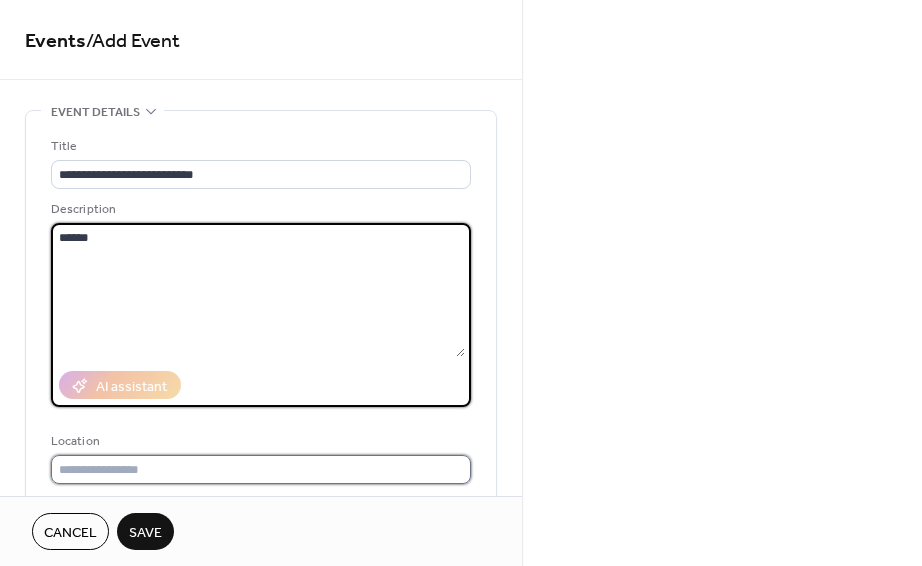 click at bounding box center [261, 469] 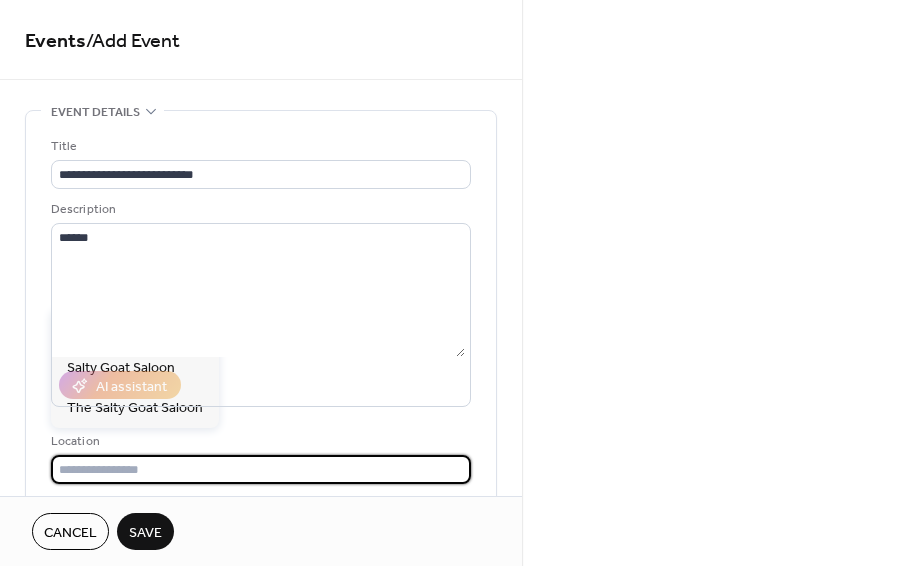 click on "[STREET_ADDRESS]" at bounding box center (130, 328) 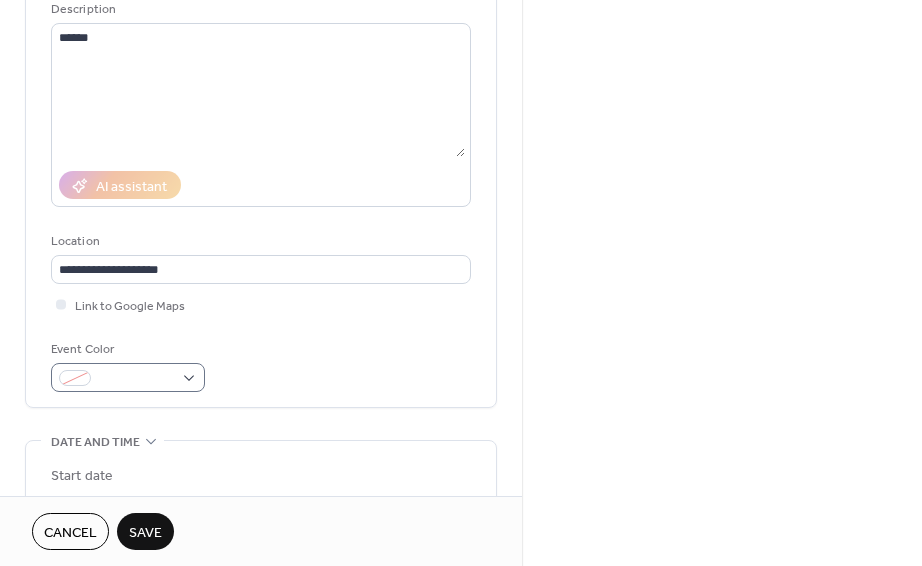 scroll, scrollTop: 400, scrollLeft: 0, axis: vertical 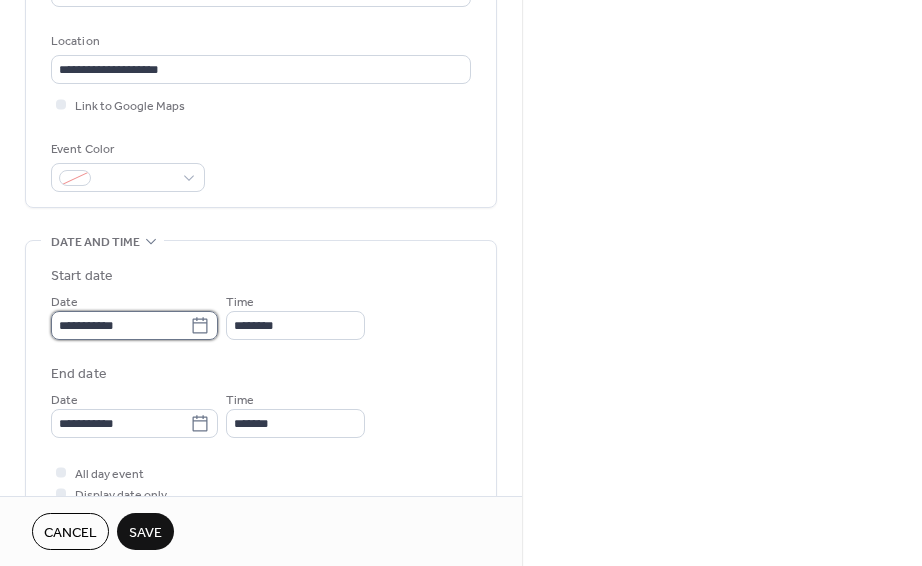 click on "**********" at bounding box center (120, 325) 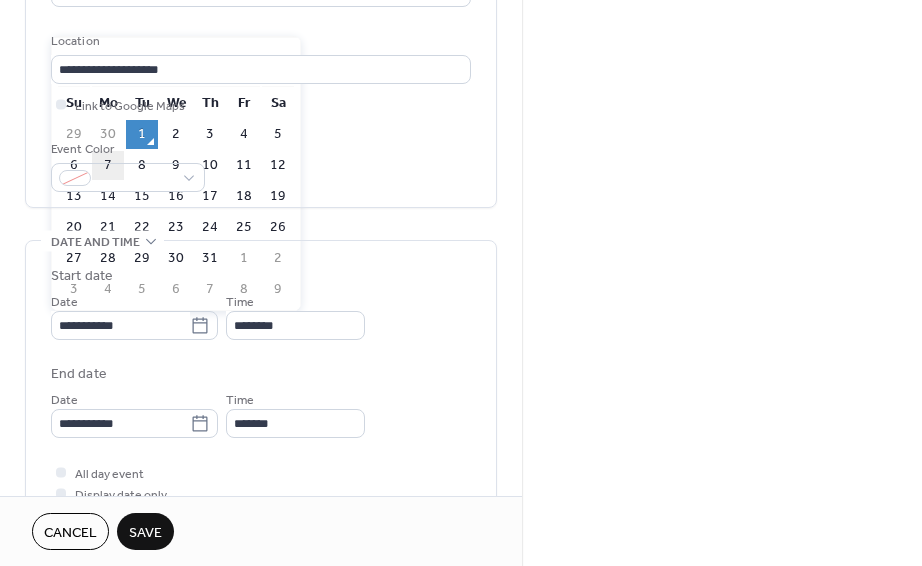 click on "7" at bounding box center [108, 165] 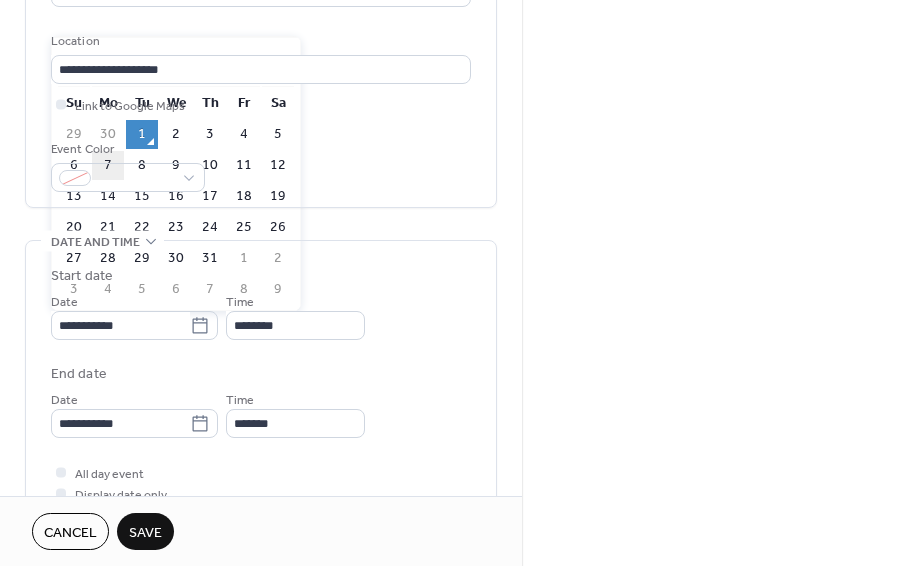 type on "**********" 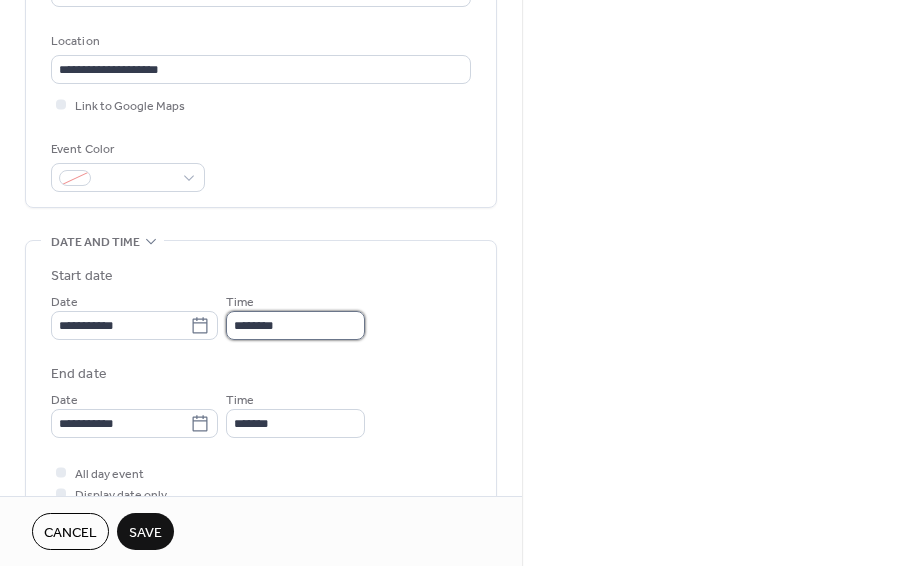 click on "********" at bounding box center (295, 325) 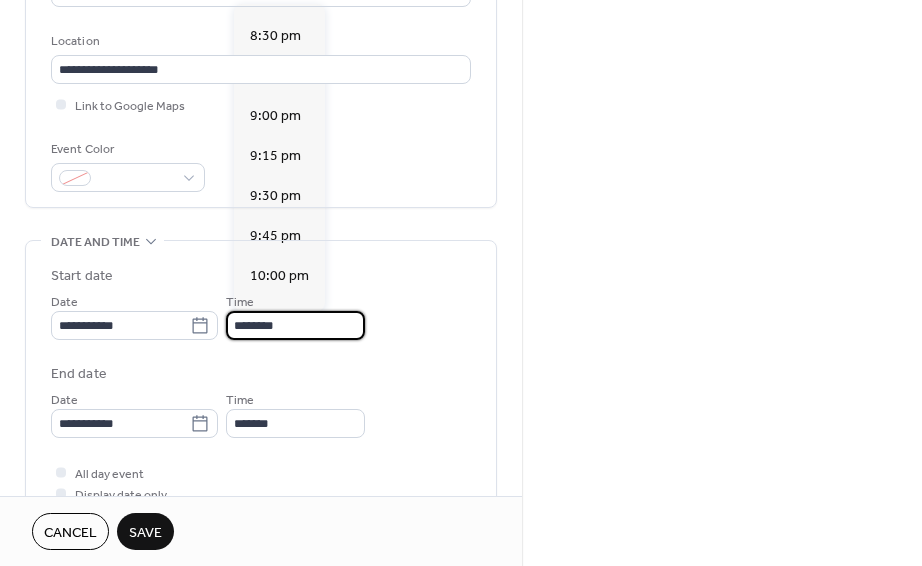 scroll, scrollTop: 3068, scrollLeft: 0, axis: vertical 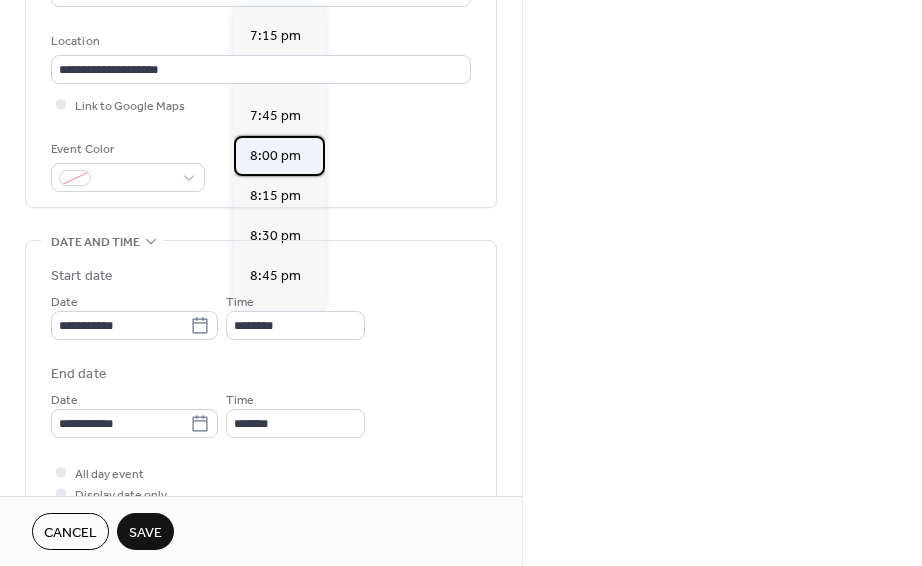 click on "8:00 pm" at bounding box center (275, 156) 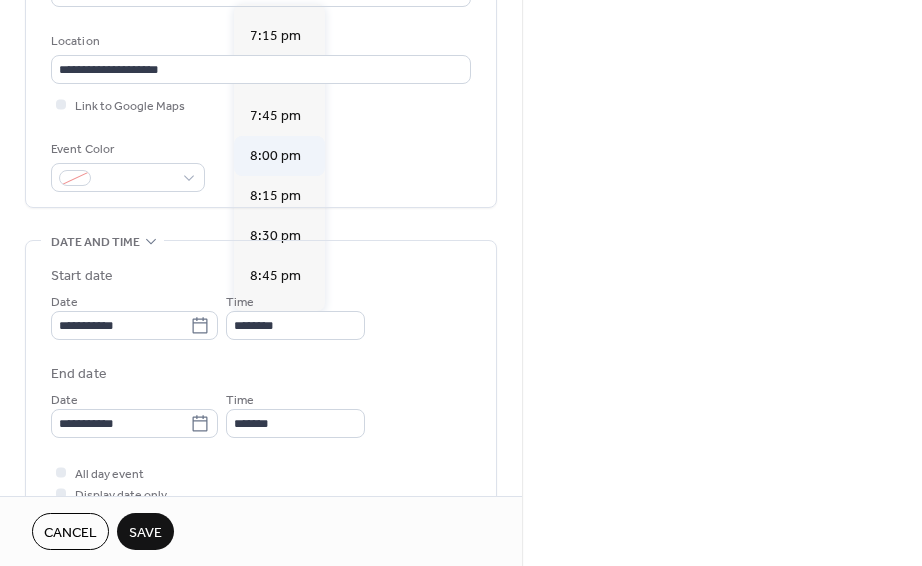 type on "*******" 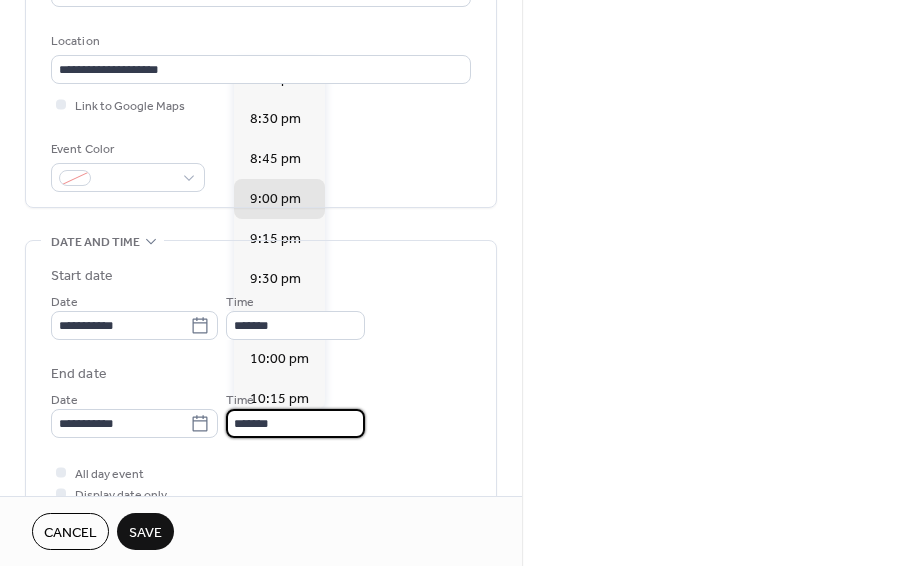 click on "*******" at bounding box center [295, 423] 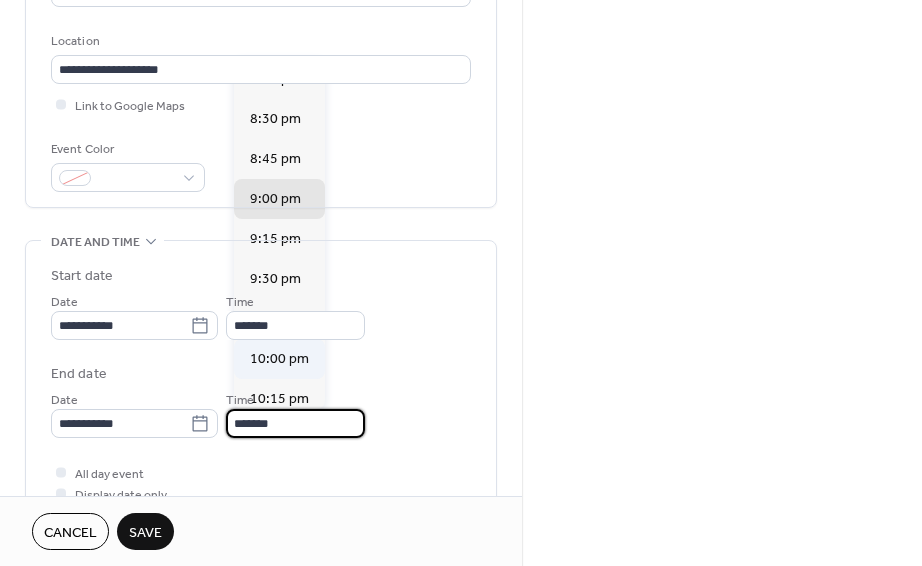 scroll, scrollTop: 265, scrollLeft: 0, axis: vertical 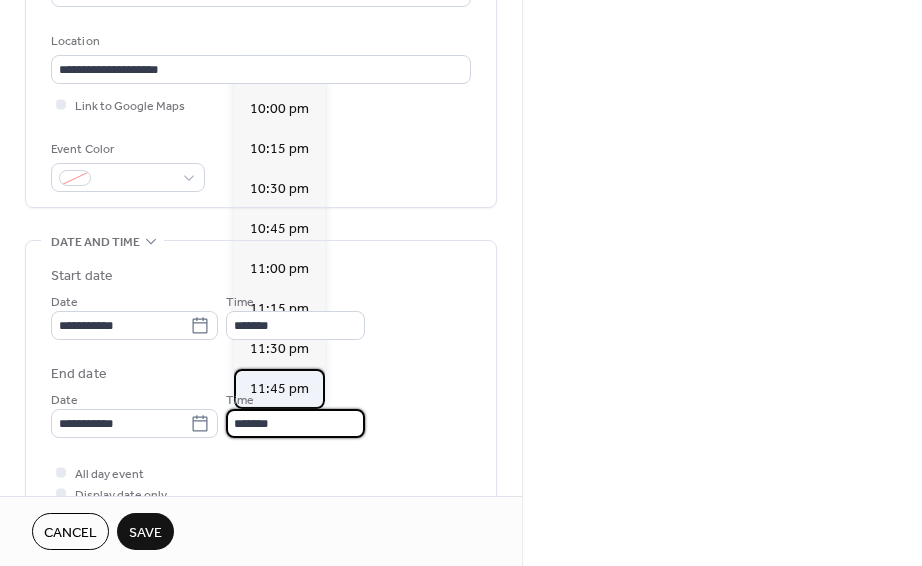click on "11:45 pm" at bounding box center (279, 389) 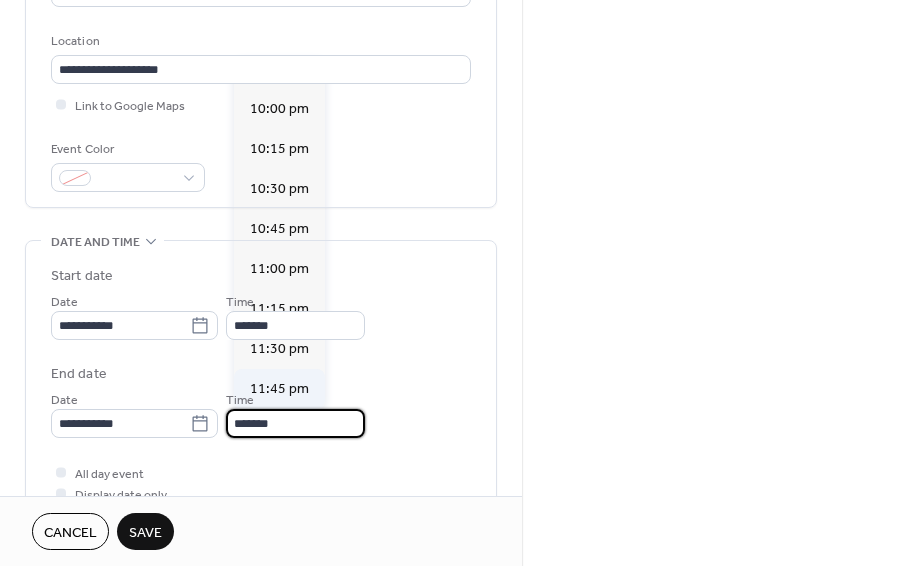 type on "********" 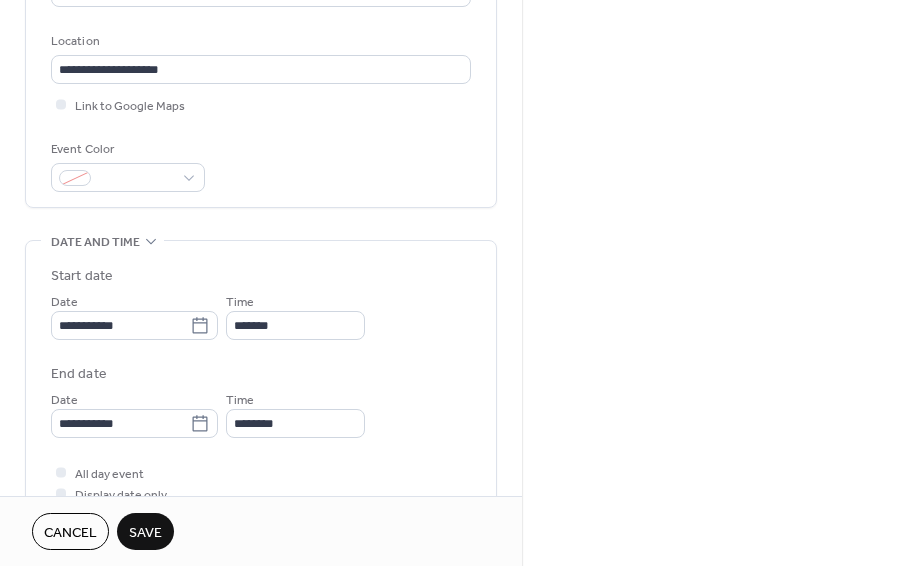 click on "Save" at bounding box center [145, 533] 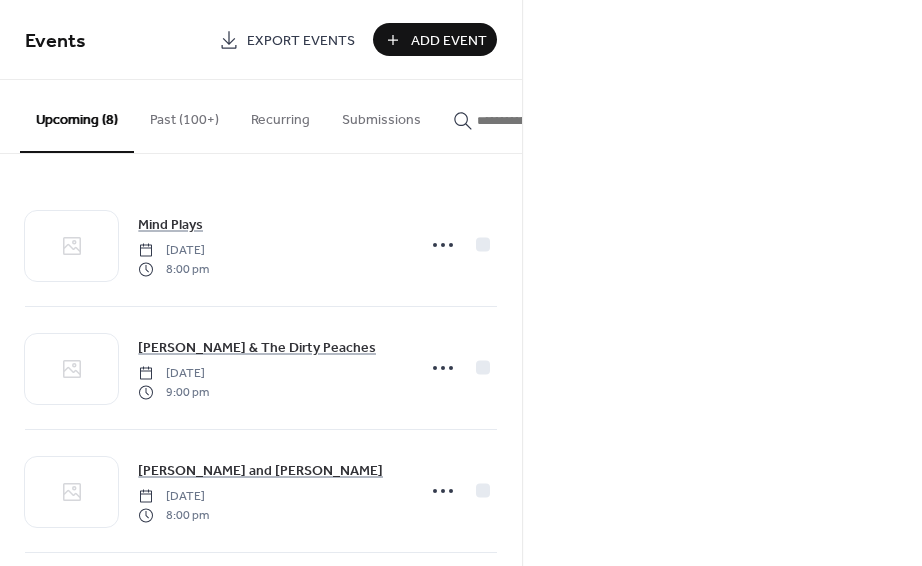 click on "Add Event" at bounding box center [449, 41] 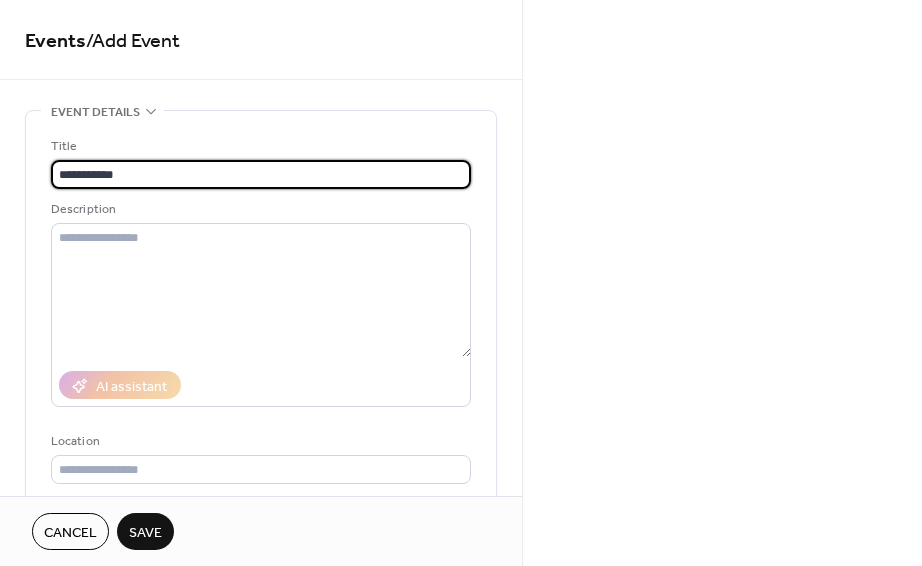 type on "**********" 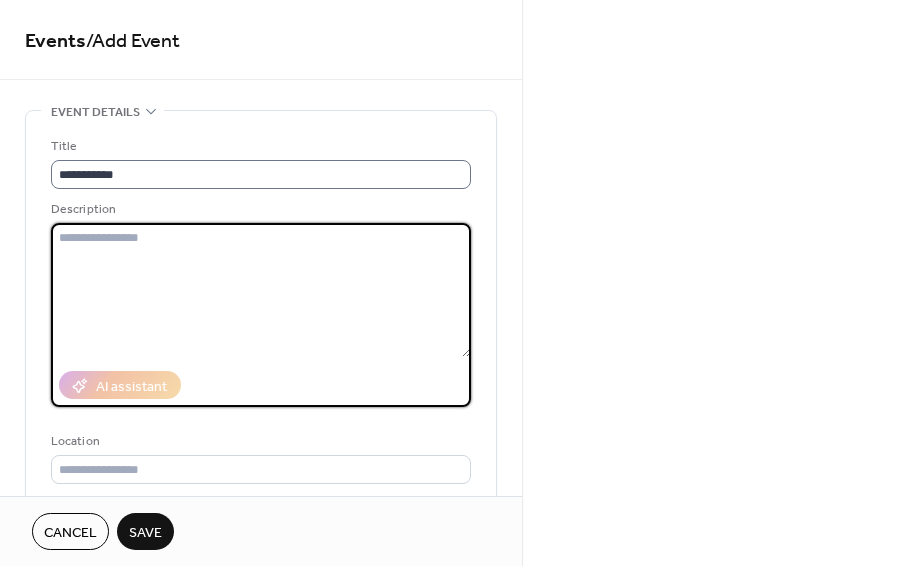type on "*" 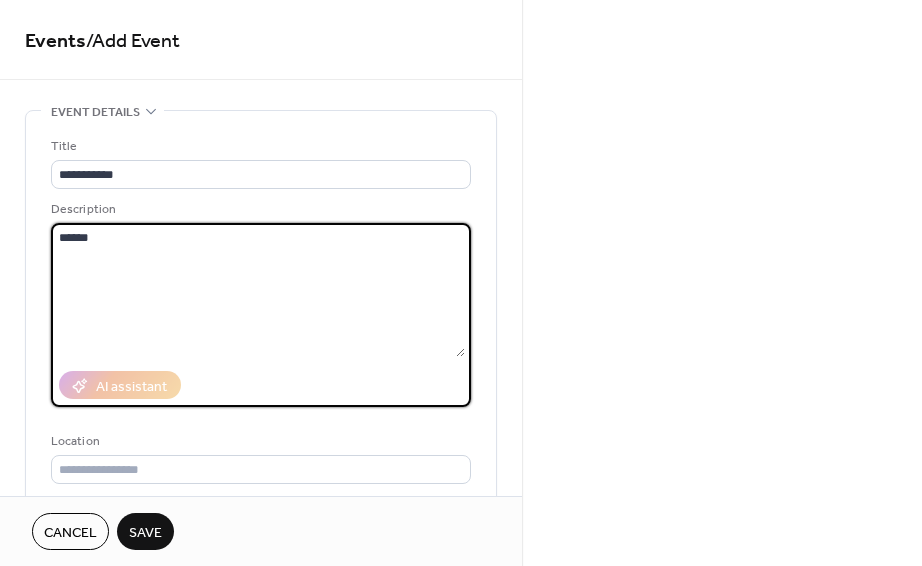 type on "******" 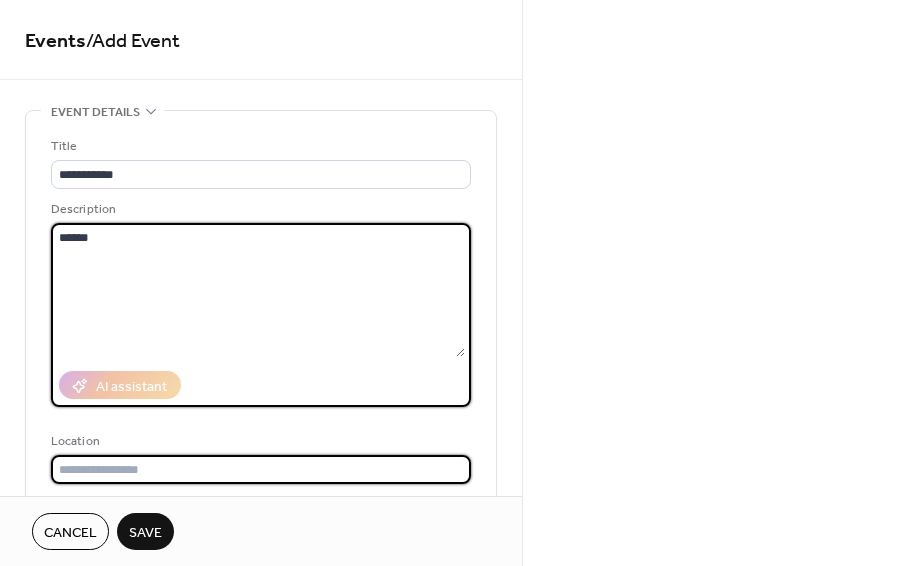click at bounding box center [261, 469] 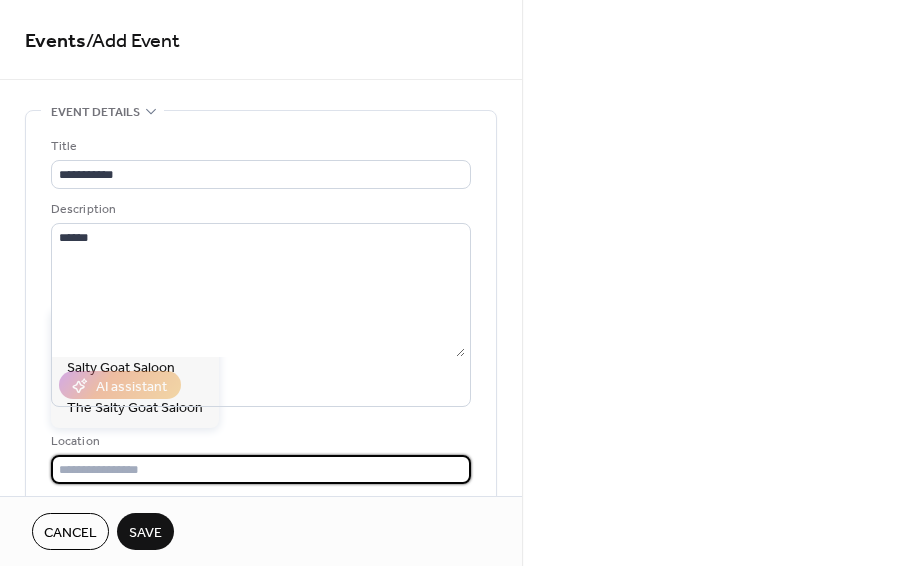 click on "[STREET_ADDRESS]" at bounding box center [130, 328] 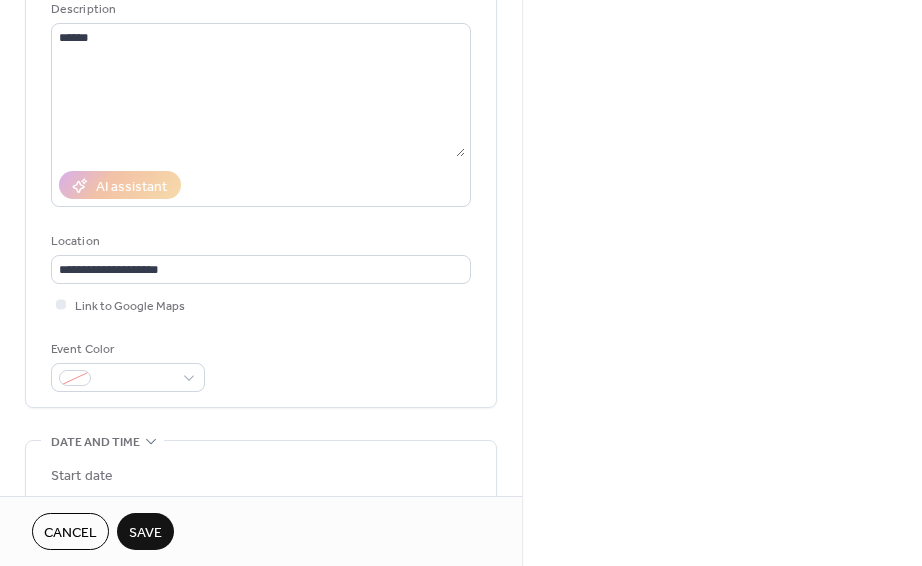 scroll, scrollTop: 500, scrollLeft: 0, axis: vertical 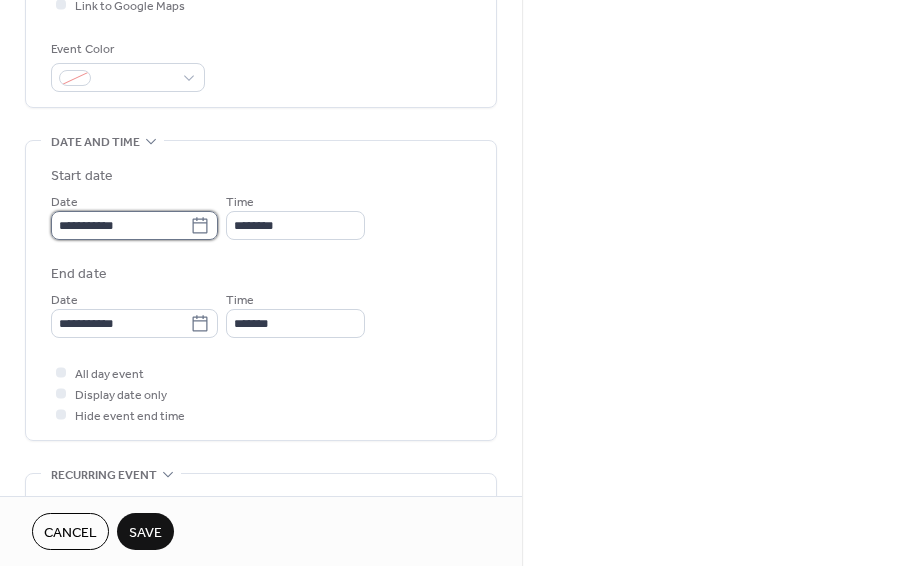 click on "**********" at bounding box center [120, 225] 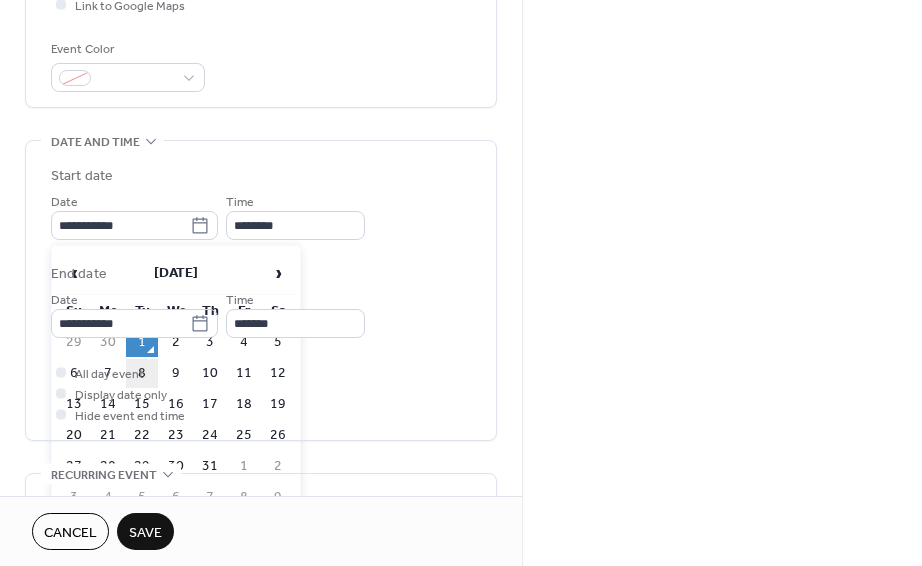 click on "8" at bounding box center (142, 373) 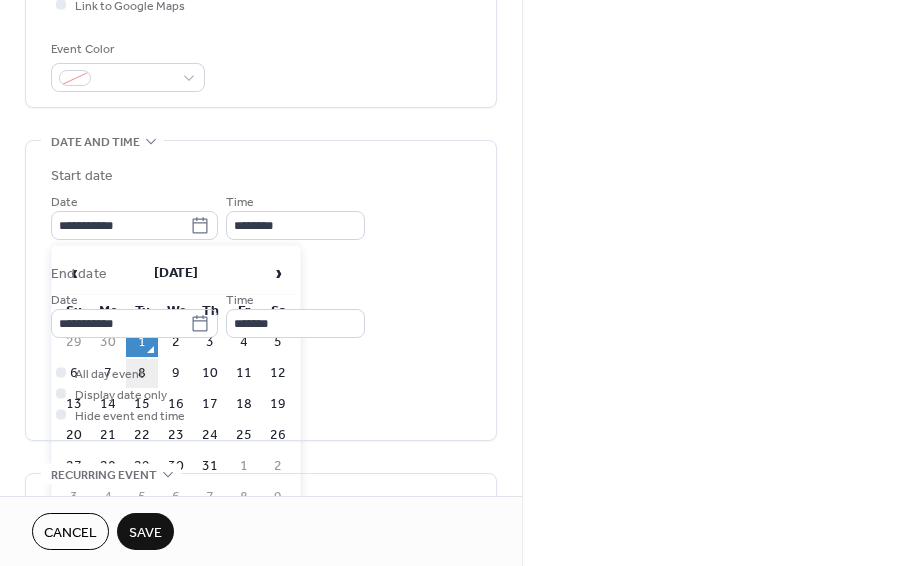 type on "**********" 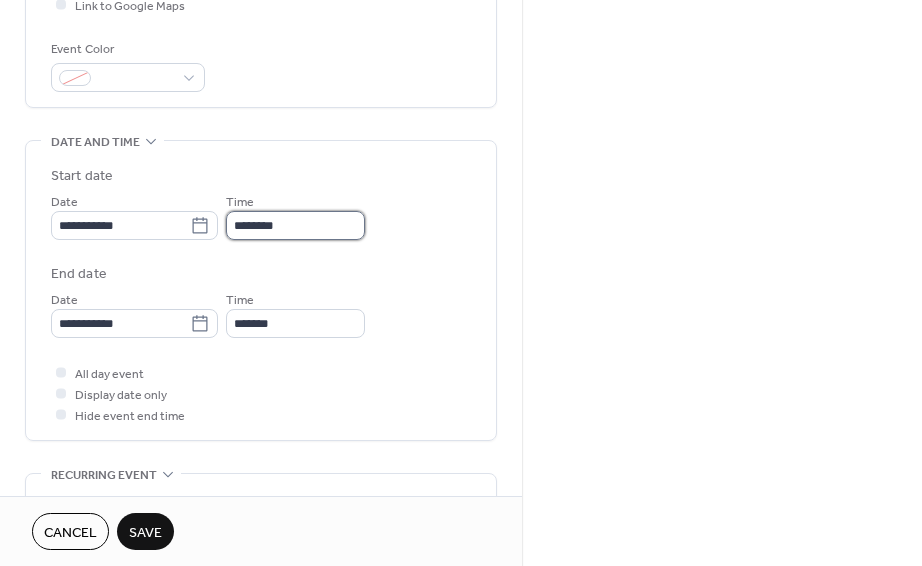 click on "********" at bounding box center [295, 225] 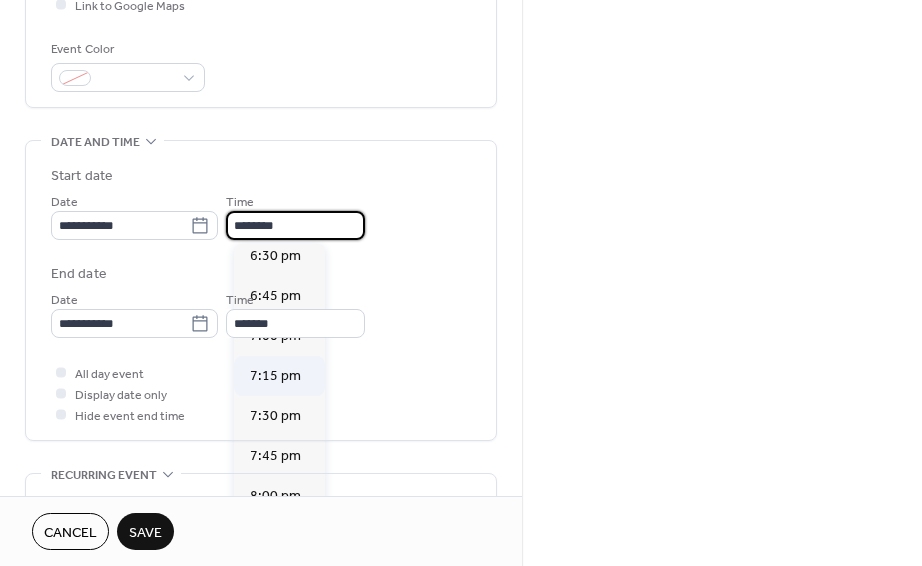scroll, scrollTop: 3268, scrollLeft: 0, axis: vertical 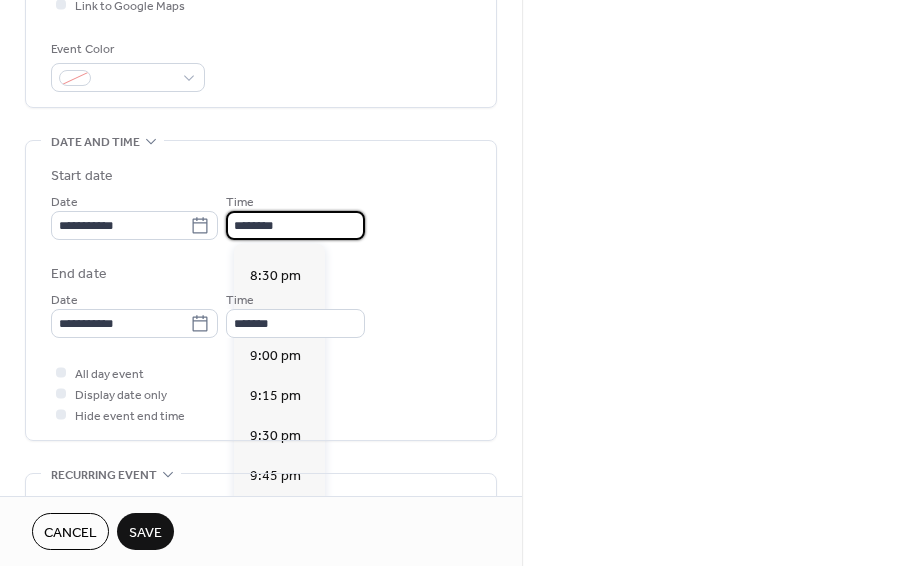 click on "8:00 pm" at bounding box center [275, 196] 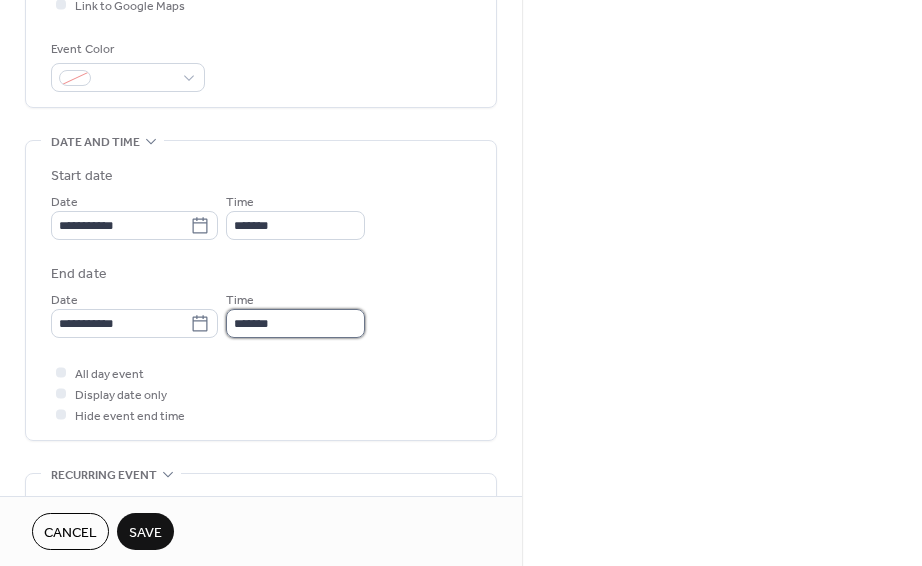 click on "*******" at bounding box center (295, 323) 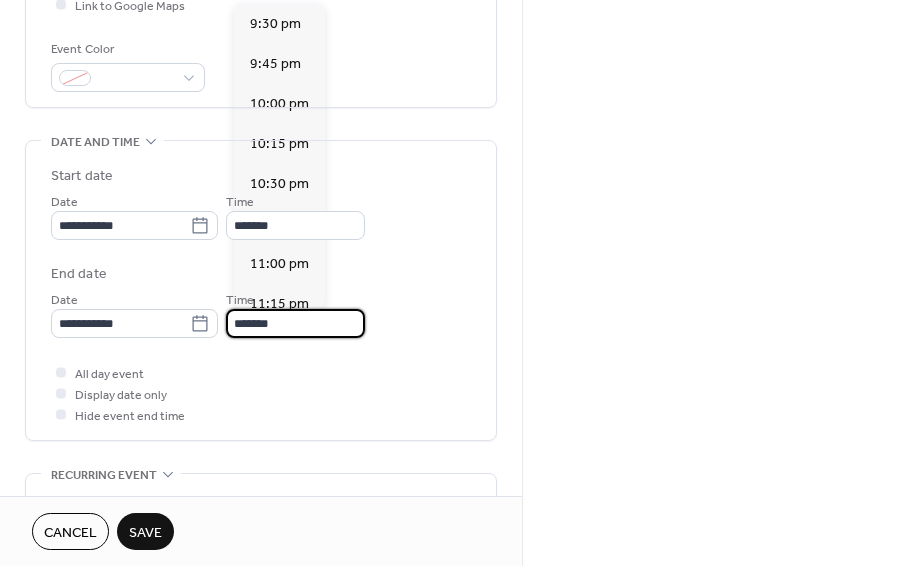 scroll, scrollTop: 310, scrollLeft: 0, axis: vertical 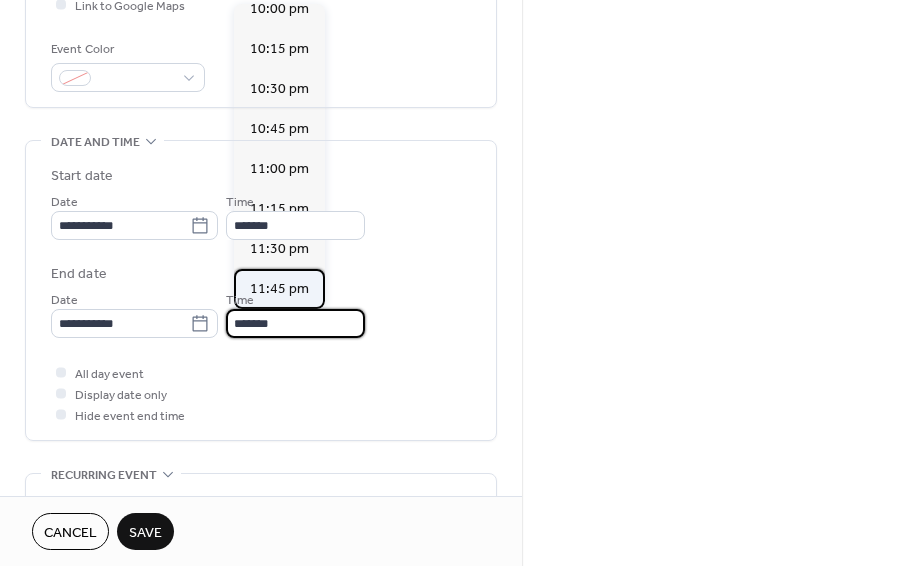 click on "11:45 pm" at bounding box center [279, 289] 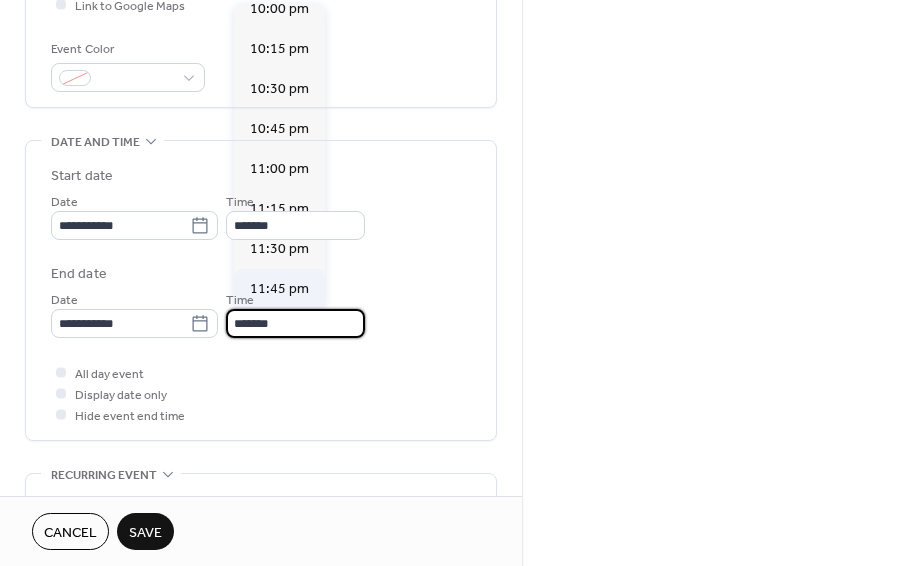 type on "********" 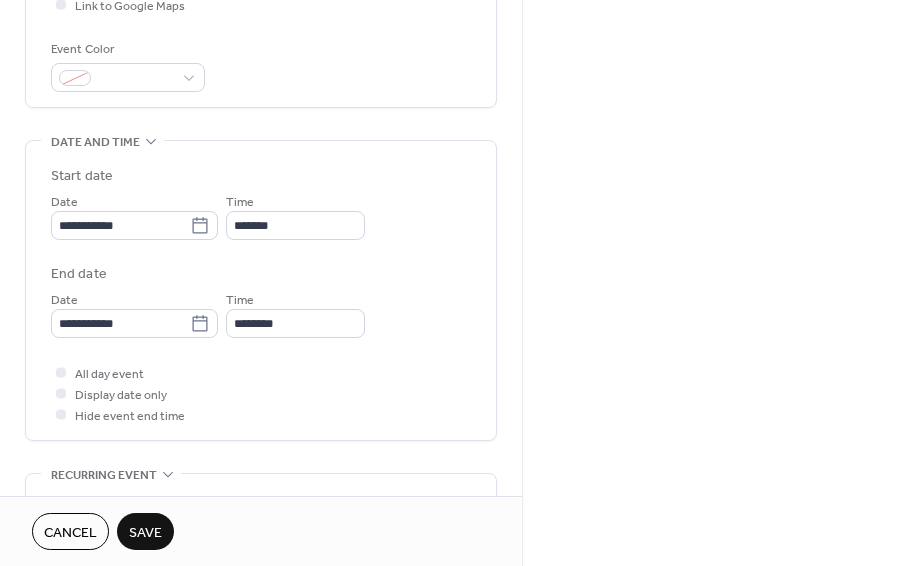 click on "Save" at bounding box center (145, 533) 